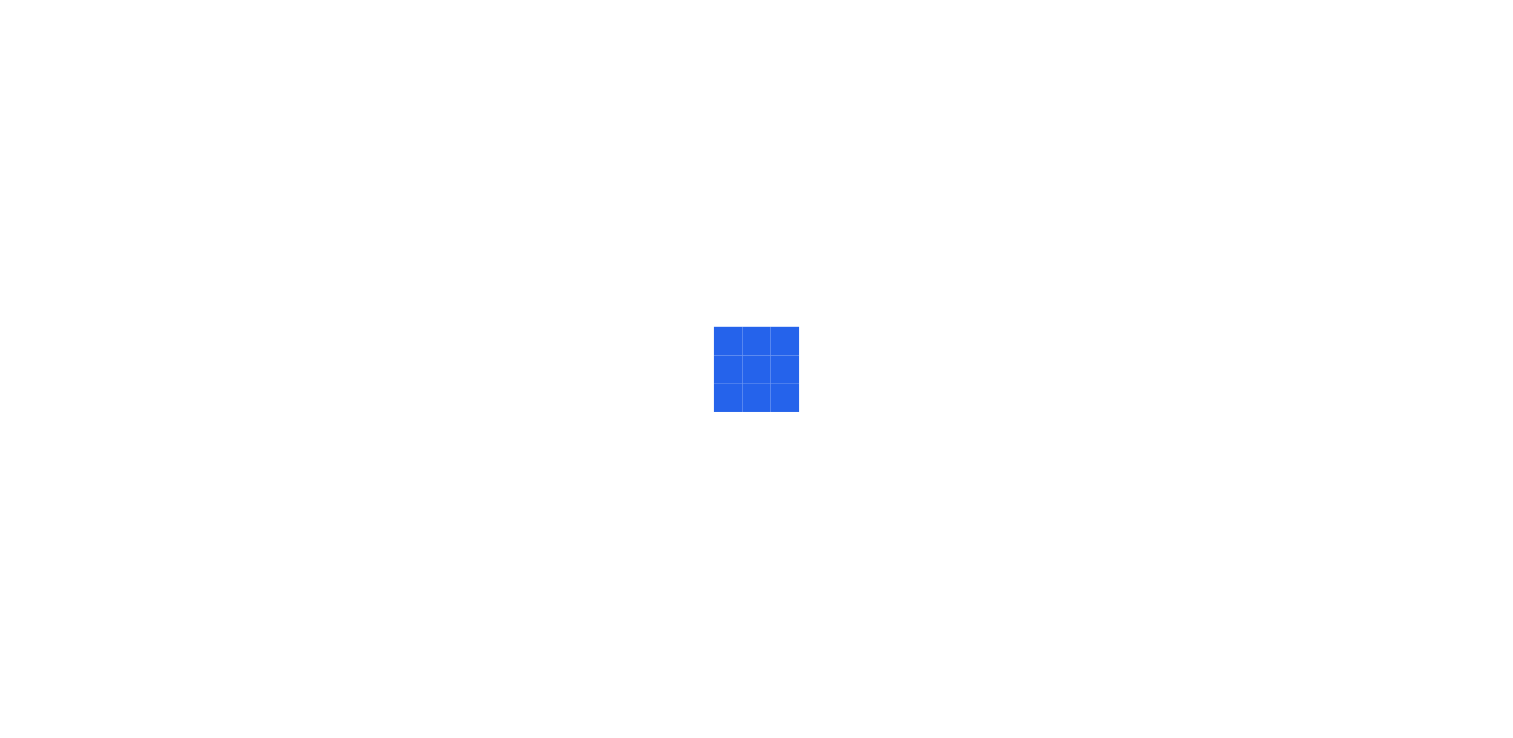 scroll, scrollTop: 0, scrollLeft: 0, axis: both 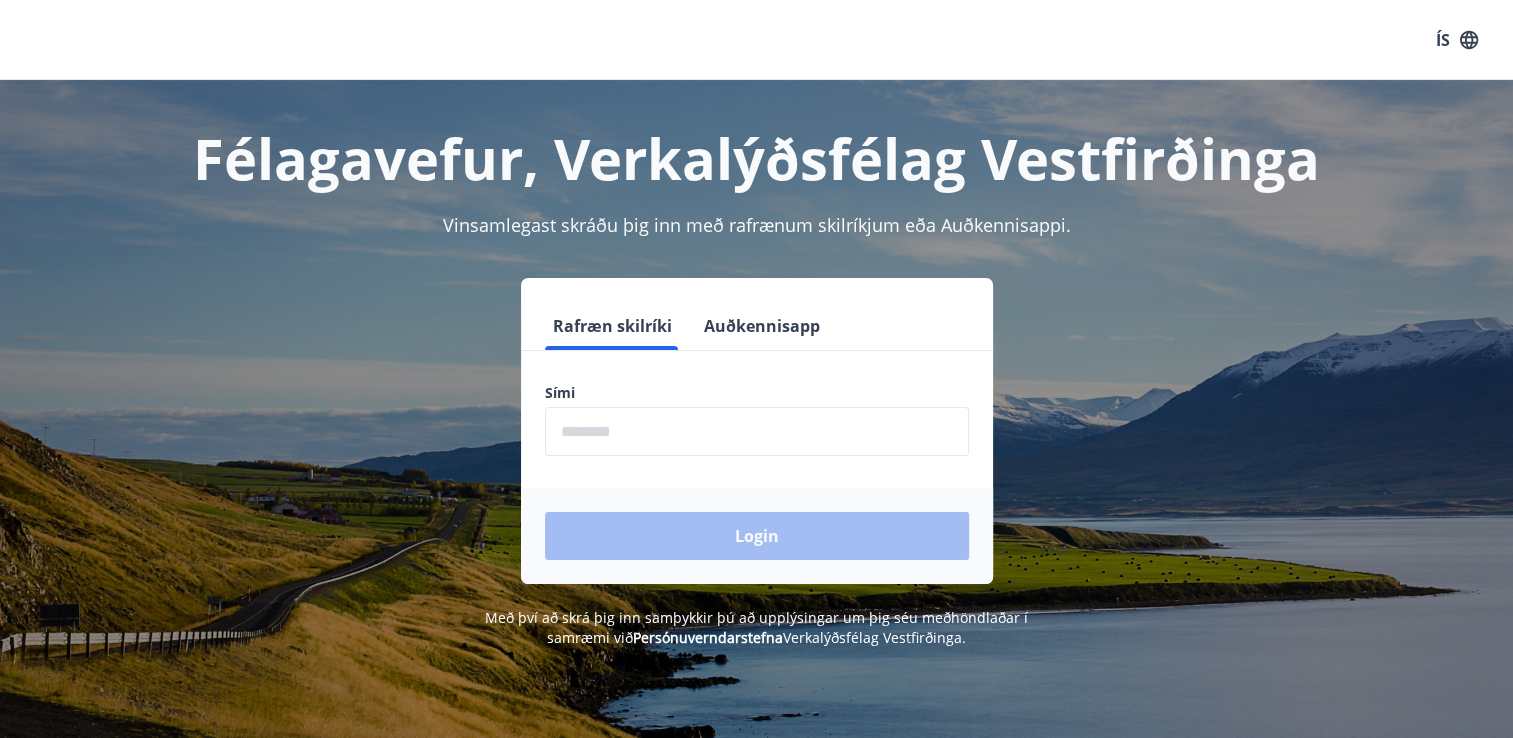 click at bounding box center (757, 431) 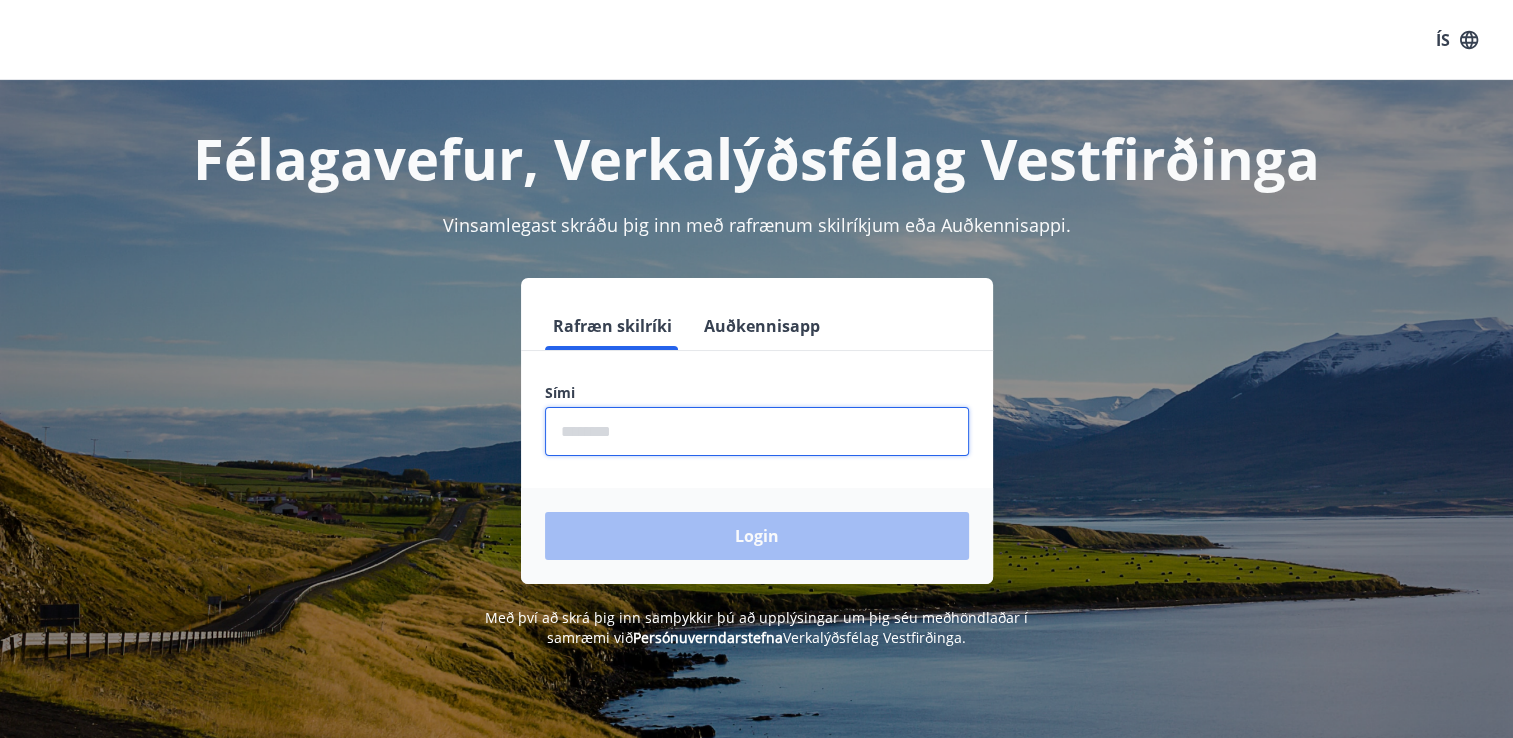 type on "********" 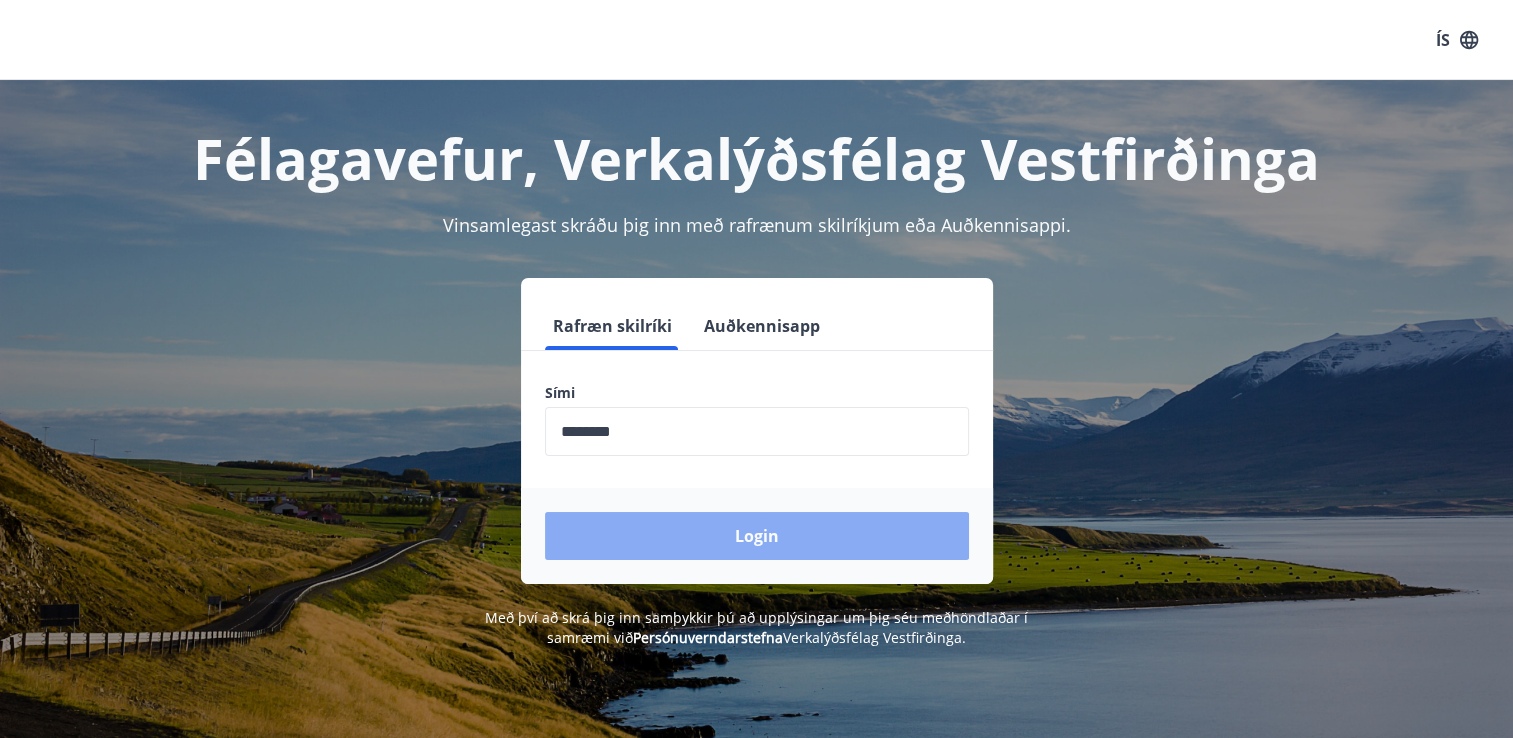 click on "Login" at bounding box center [757, 536] 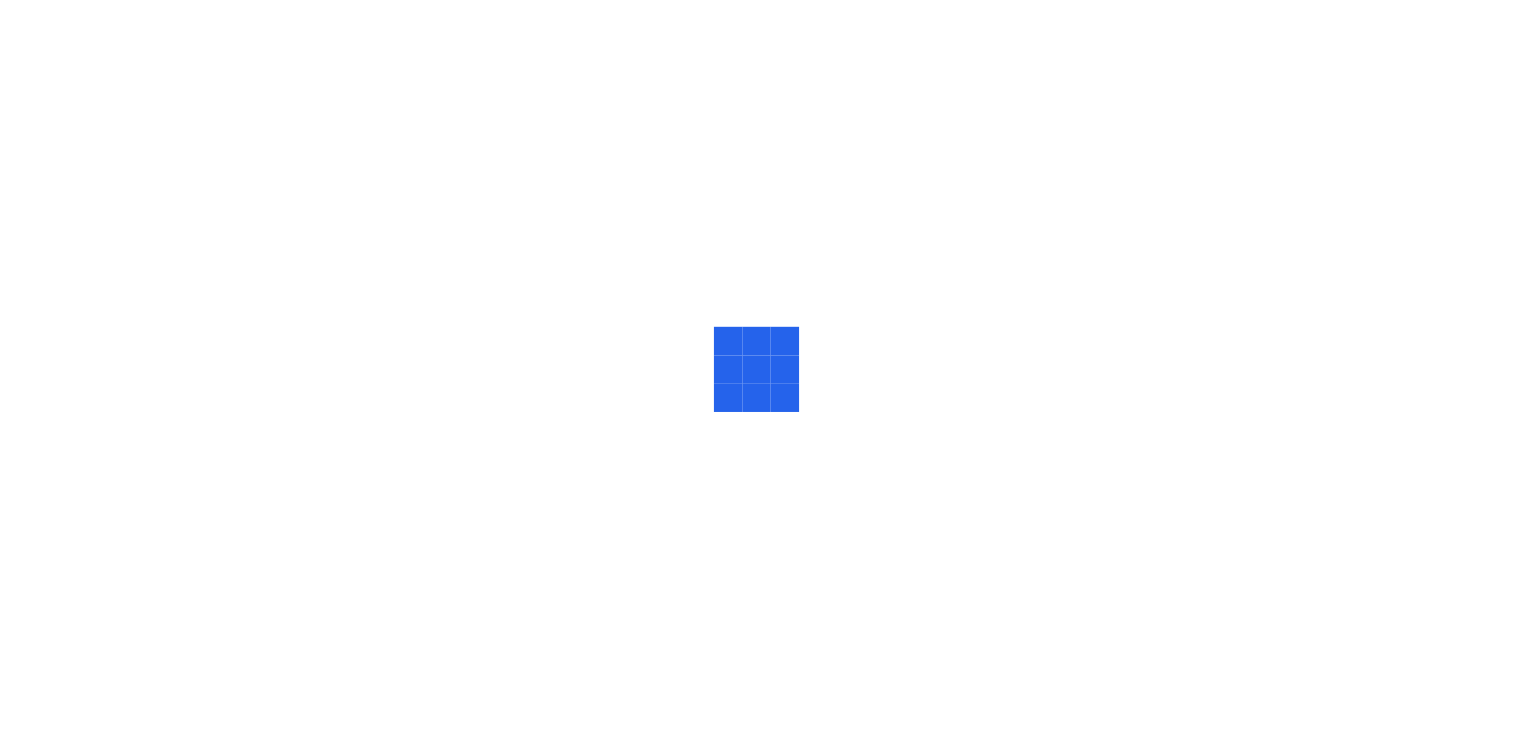 scroll, scrollTop: 0, scrollLeft: 0, axis: both 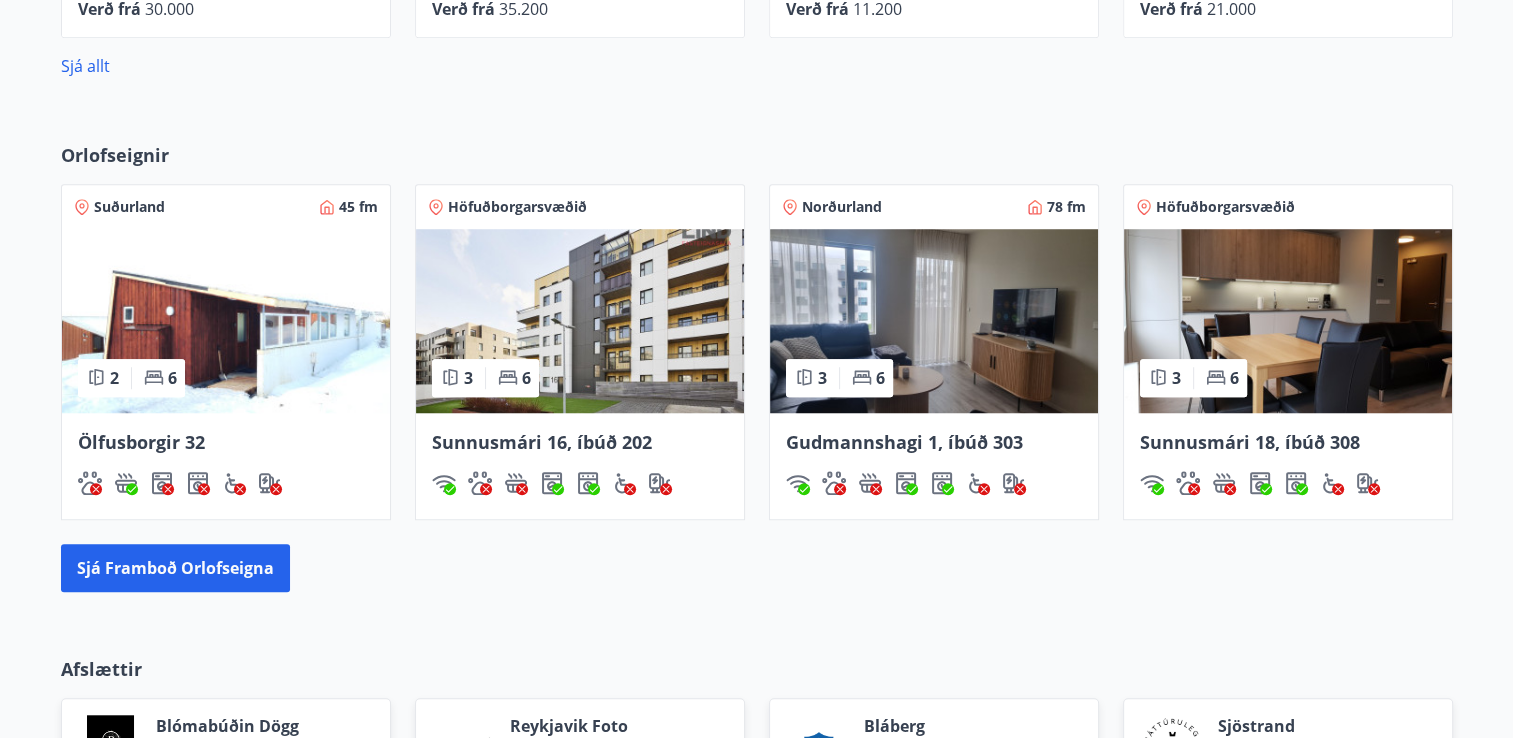 click at bounding box center [580, 321] 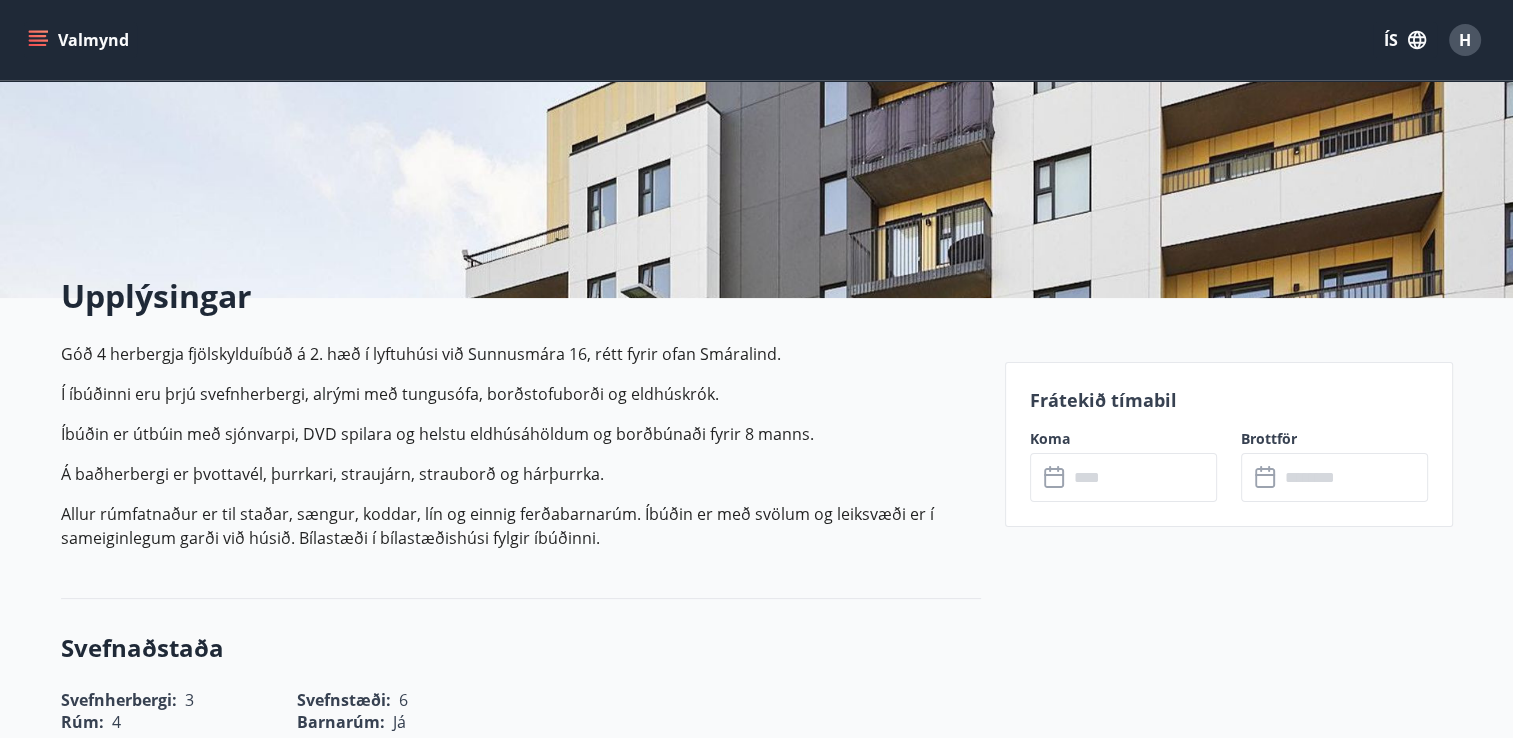 scroll, scrollTop: 400, scrollLeft: 0, axis: vertical 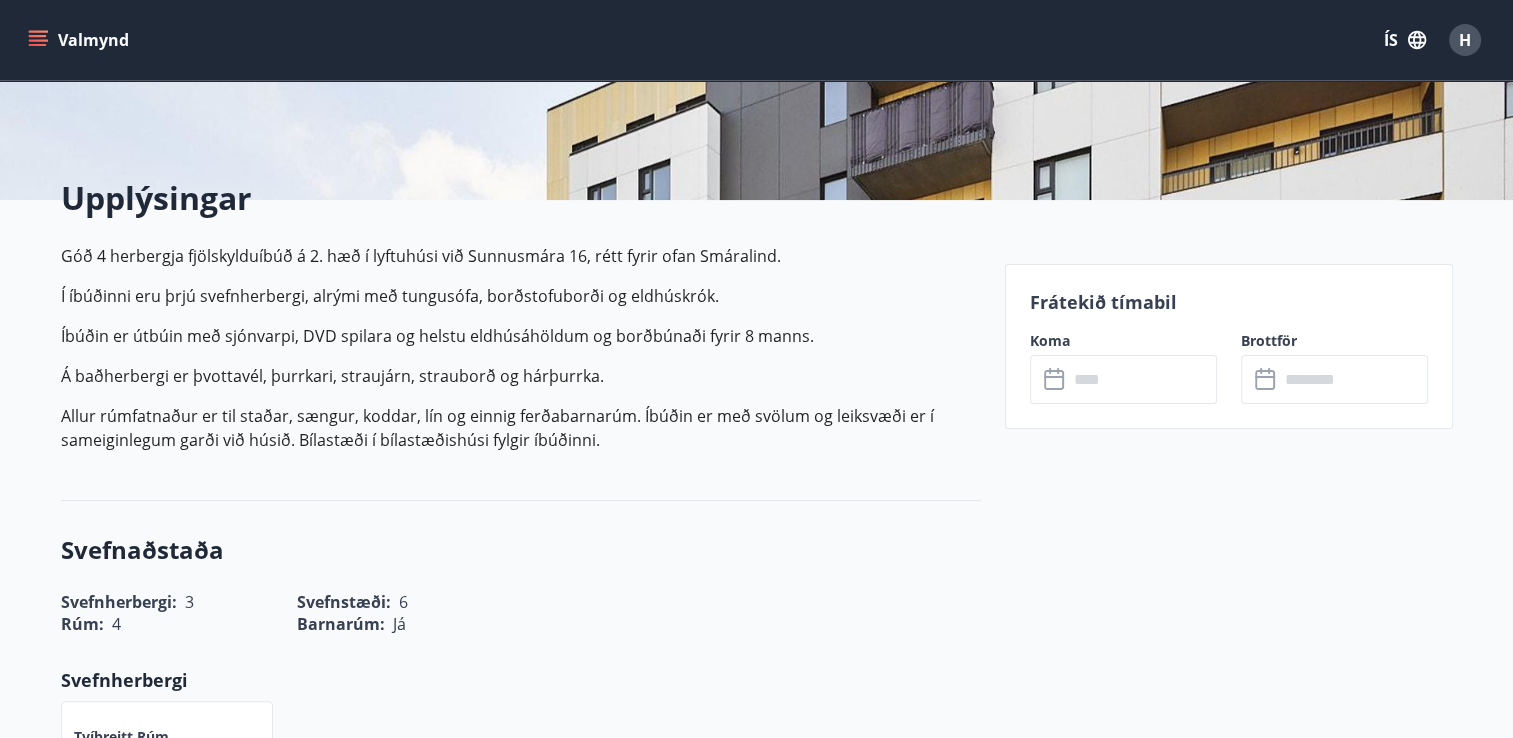 click at bounding box center (1142, 379) 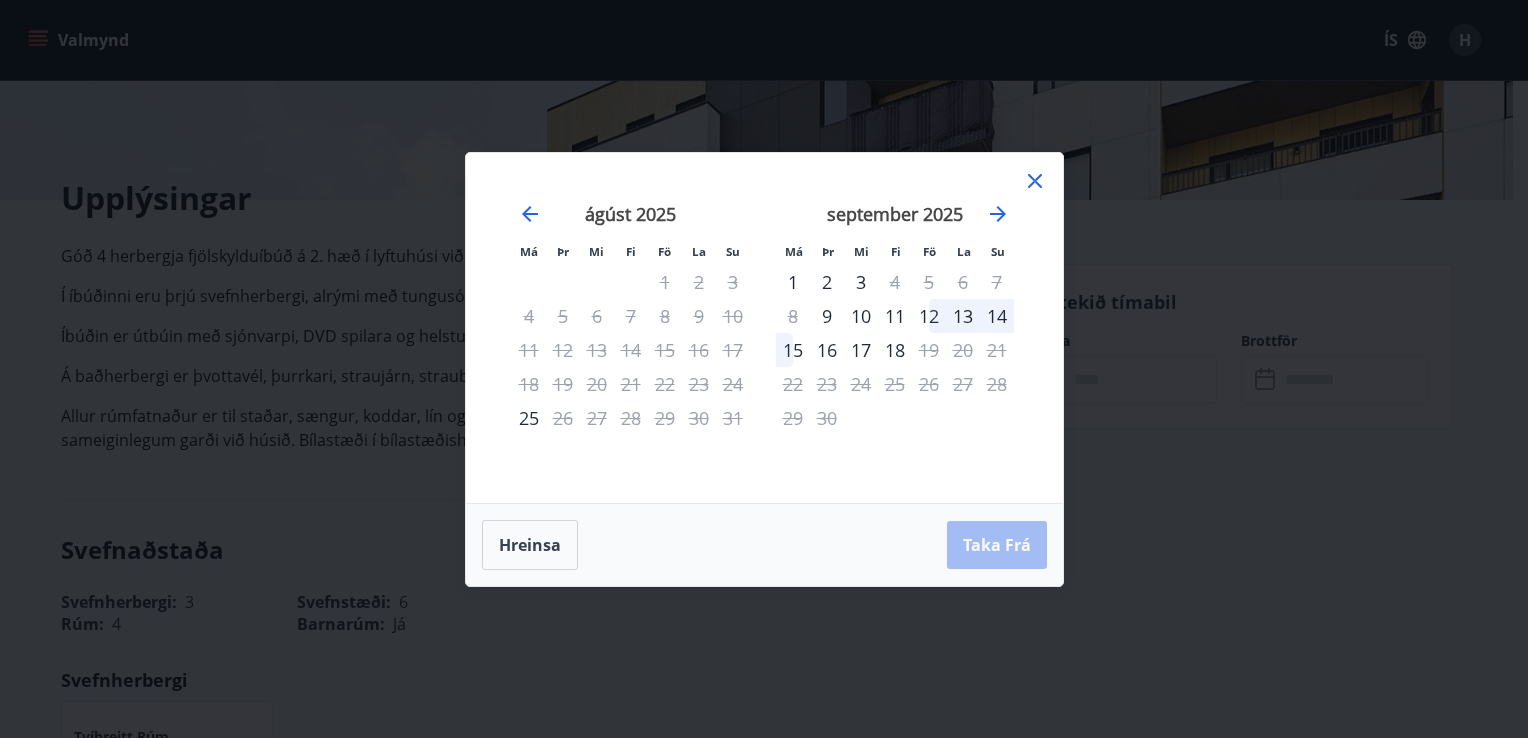 click 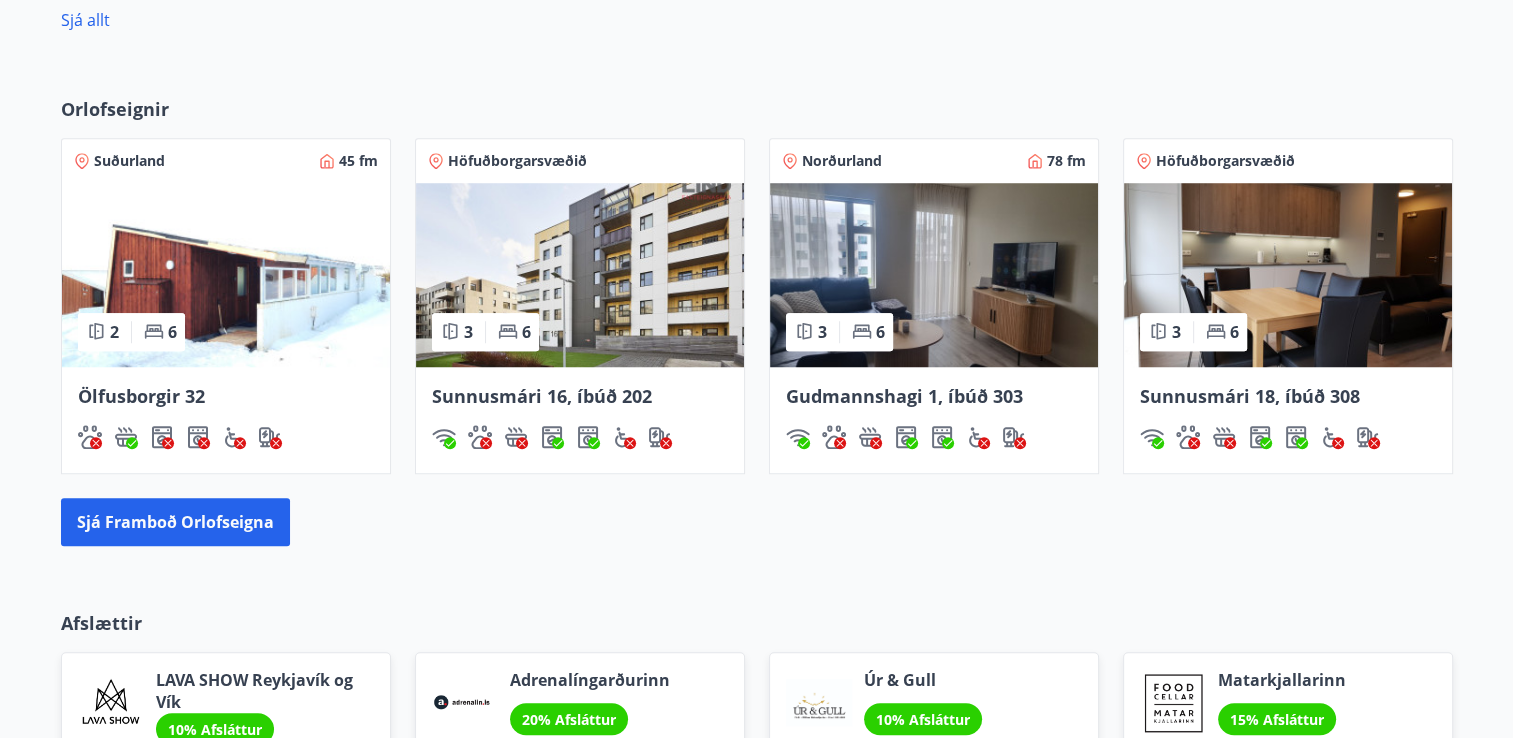scroll, scrollTop: 1545, scrollLeft: 0, axis: vertical 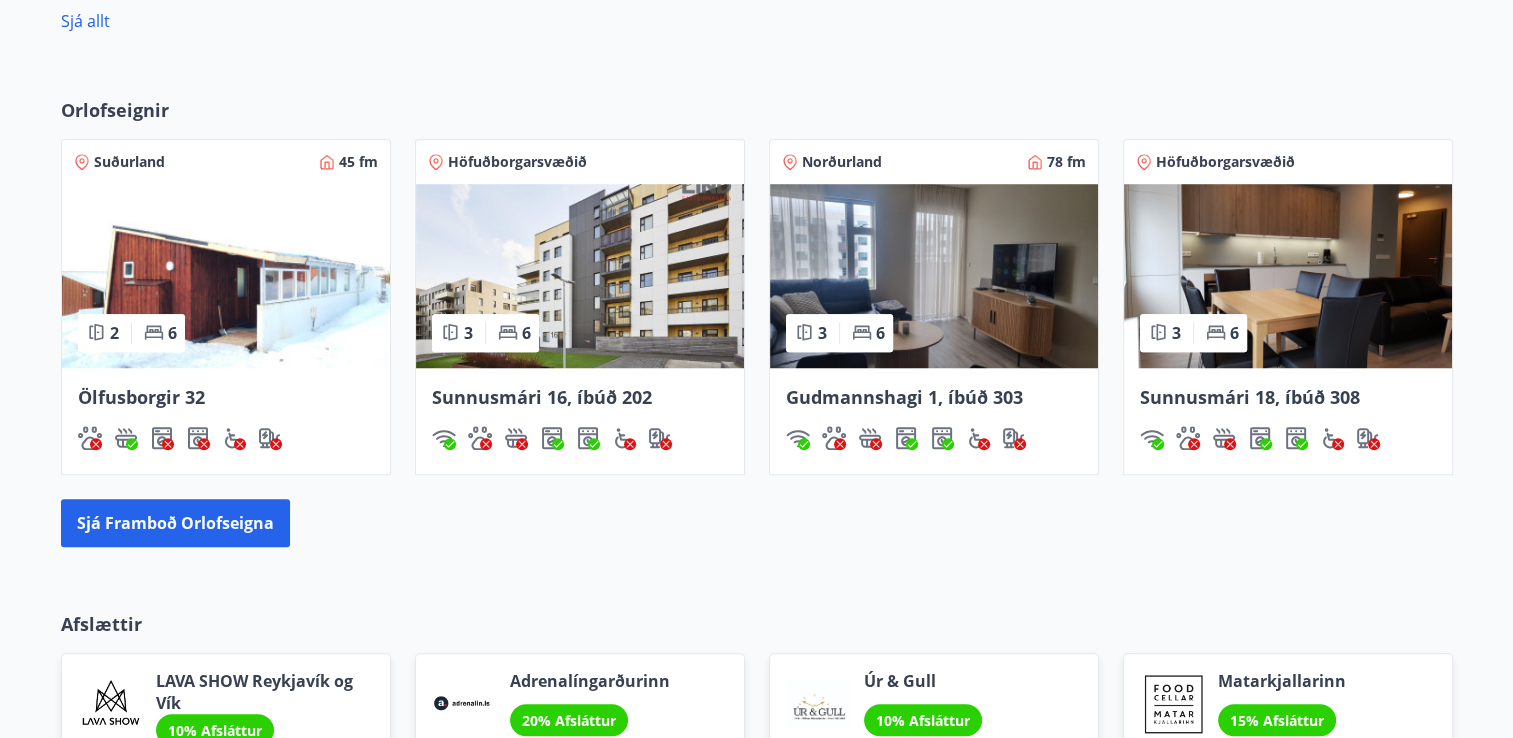 click at bounding box center (1288, 276) 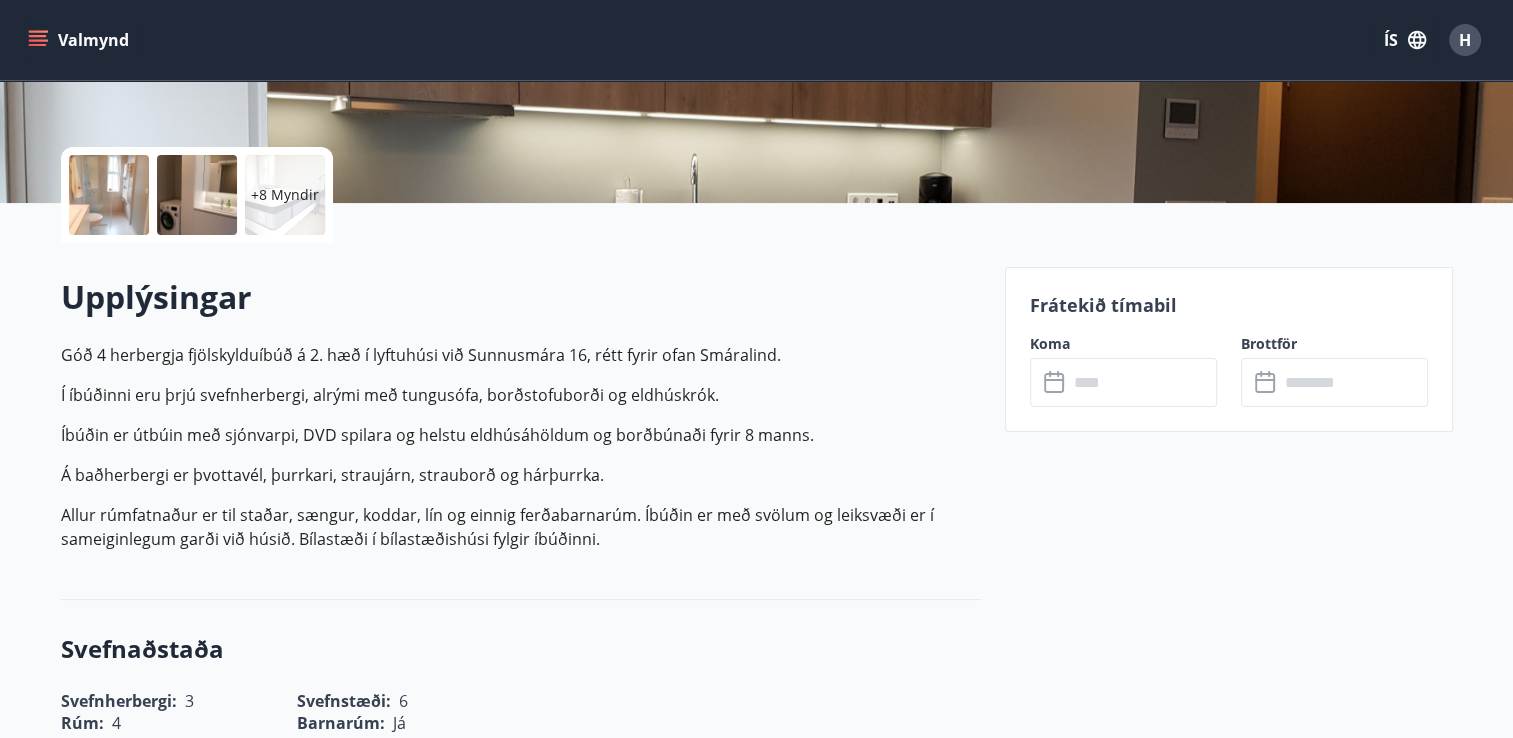 scroll, scrollTop: 400, scrollLeft: 0, axis: vertical 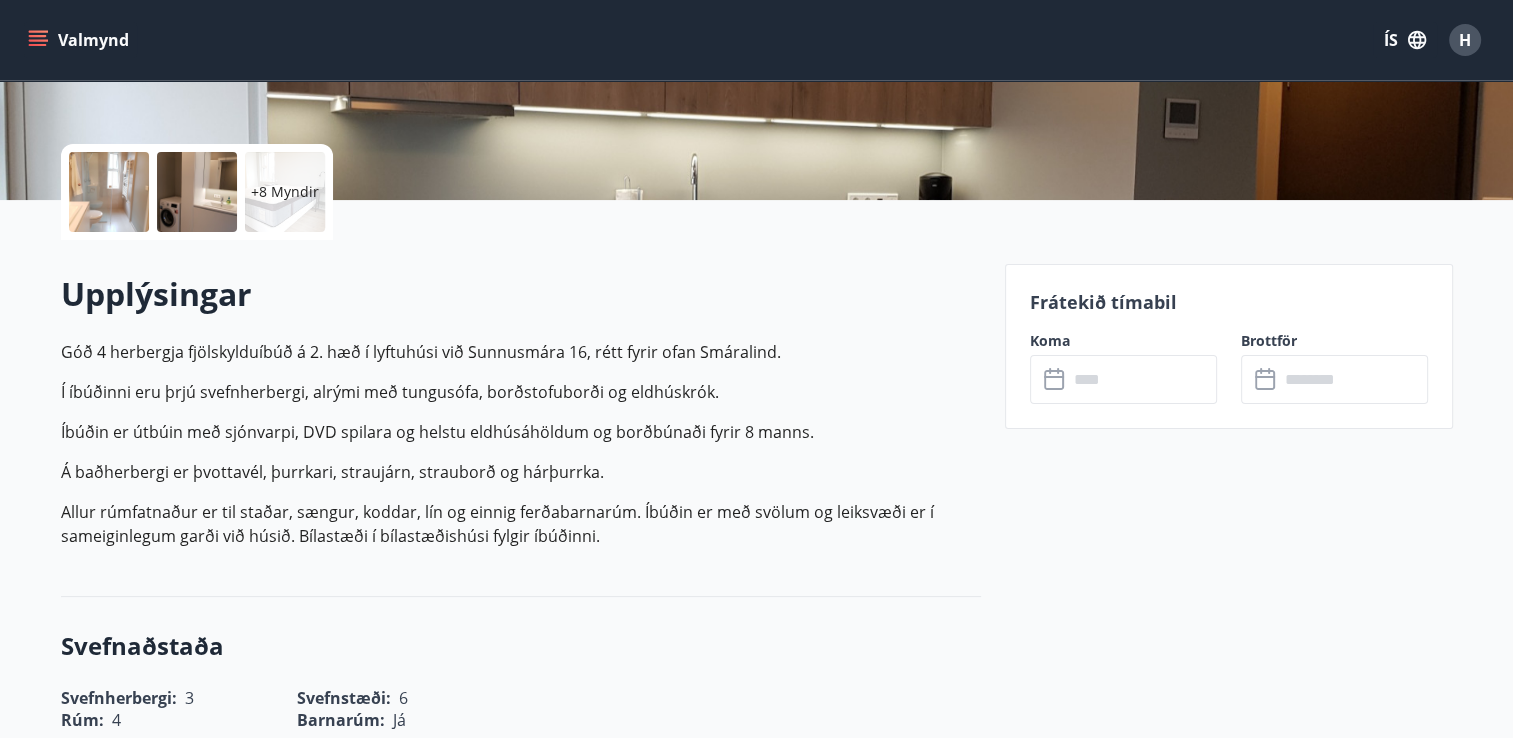 click at bounding box center [1142, 379] 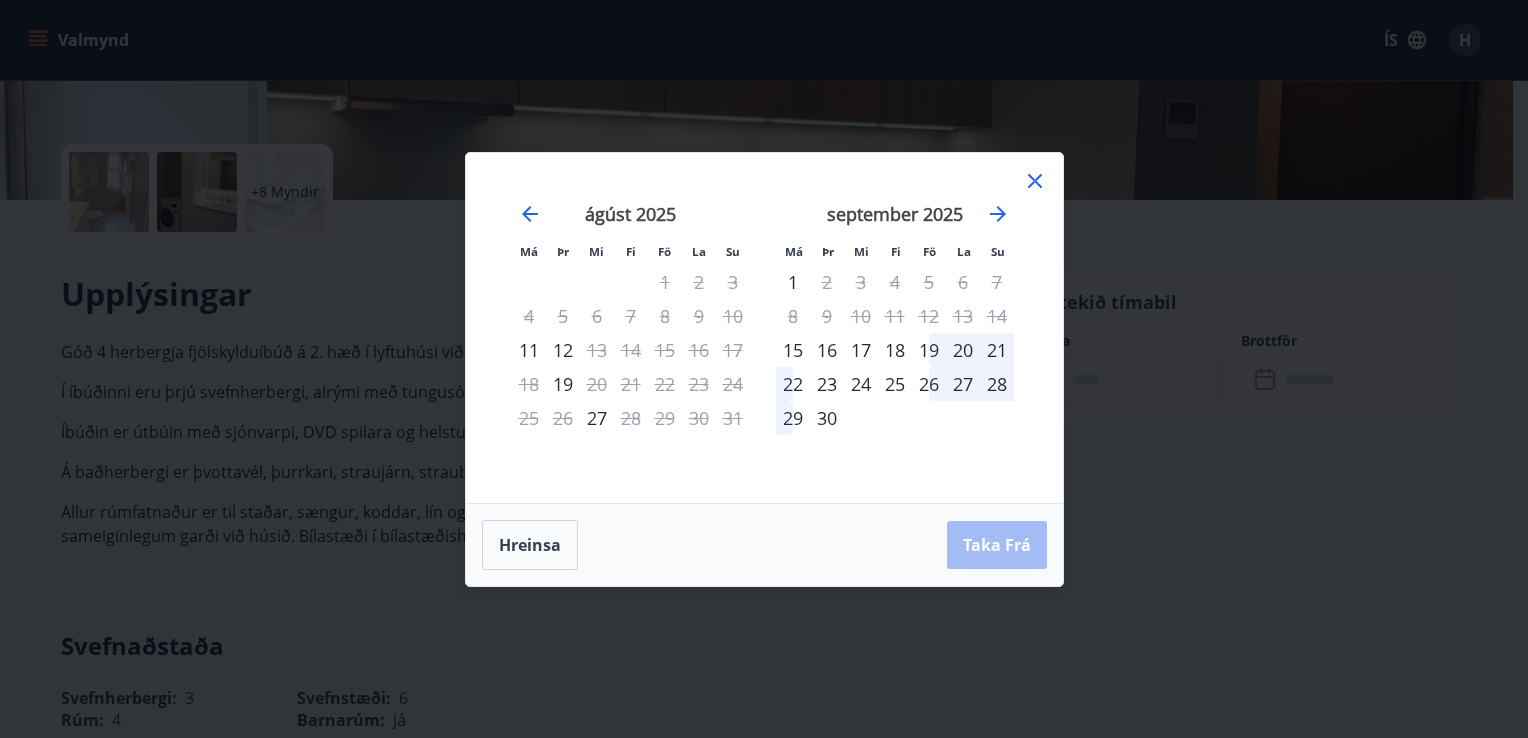 click 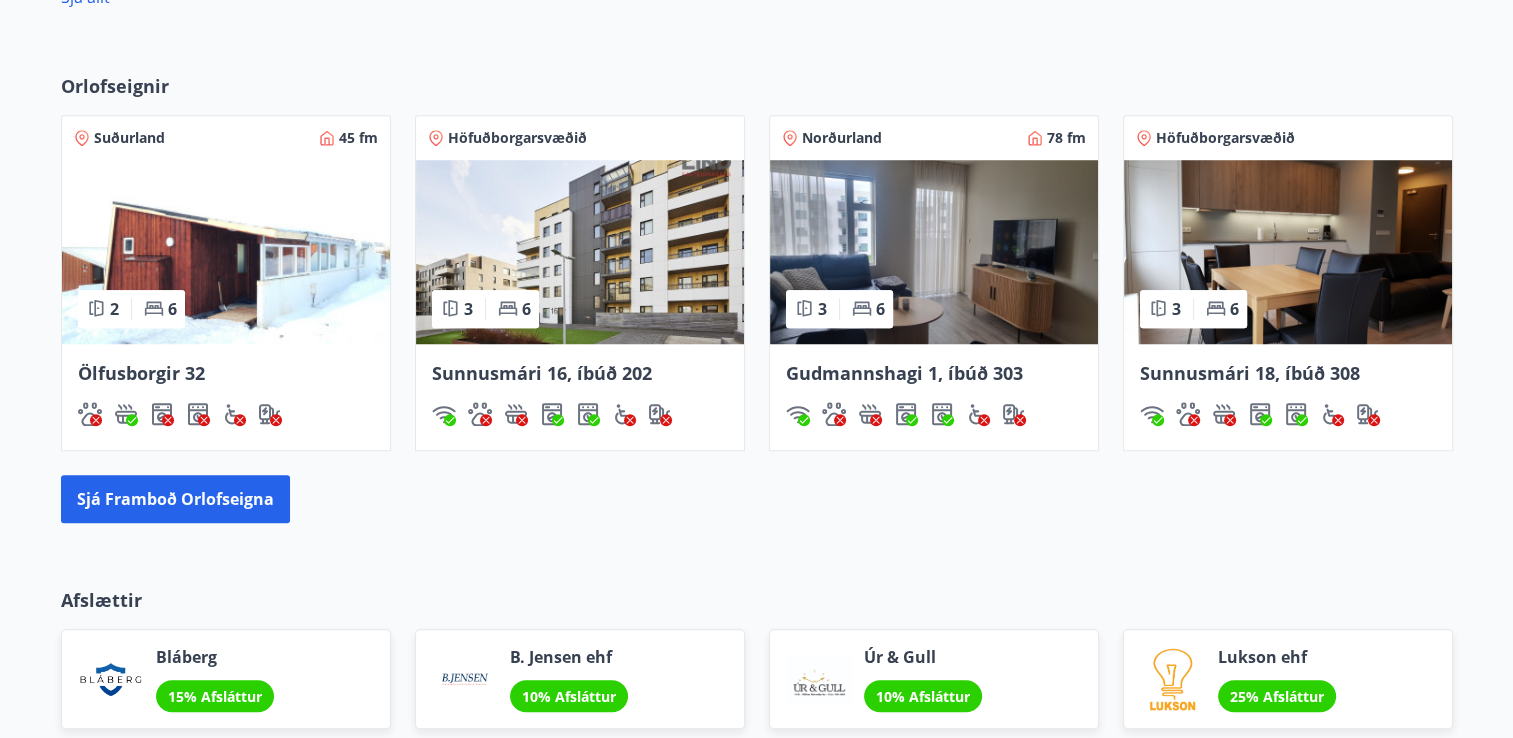 scroll, scrollTop: 1469, scrollLeft: 0, axis: vertical 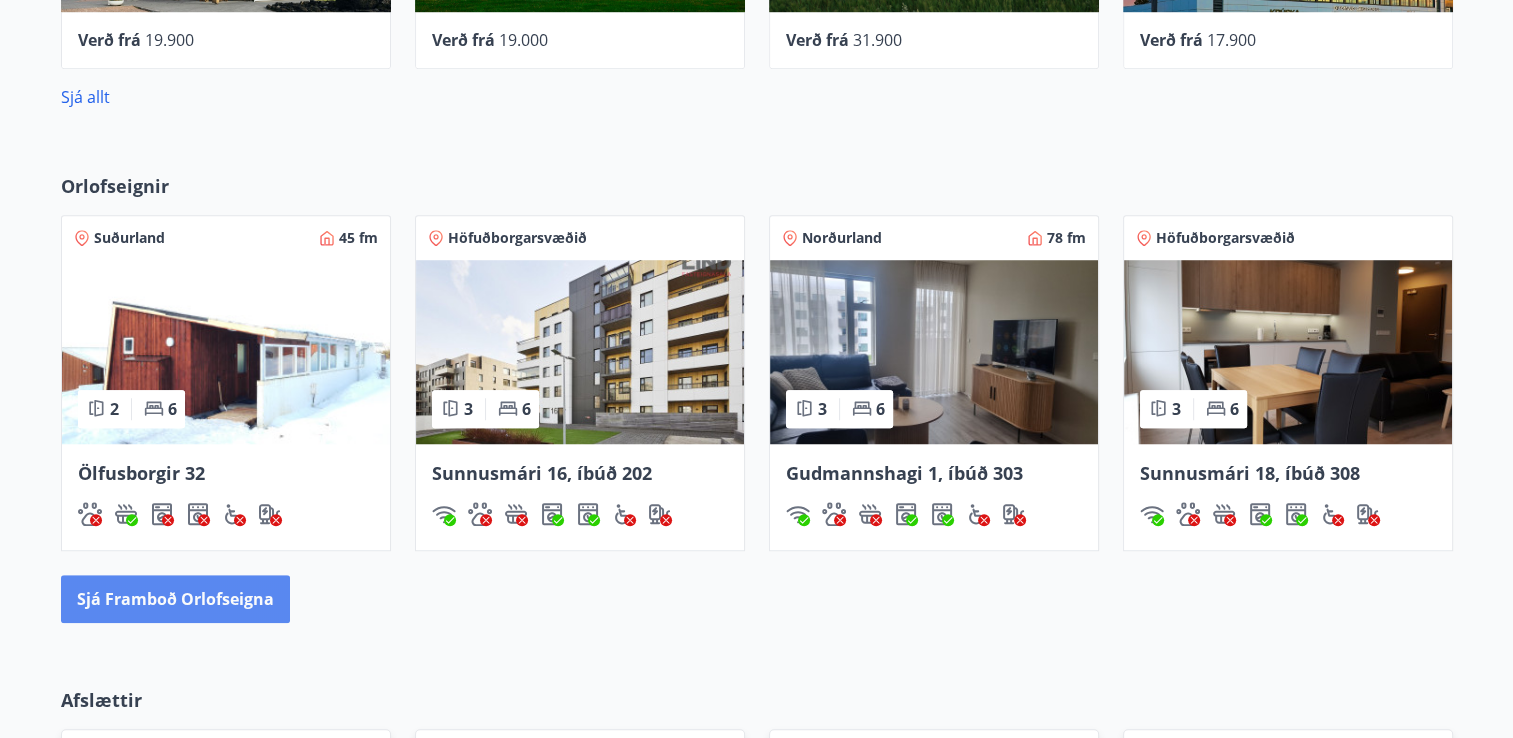 click on "Sjá framboð orlofseigna" at bounding box center [175, 599] 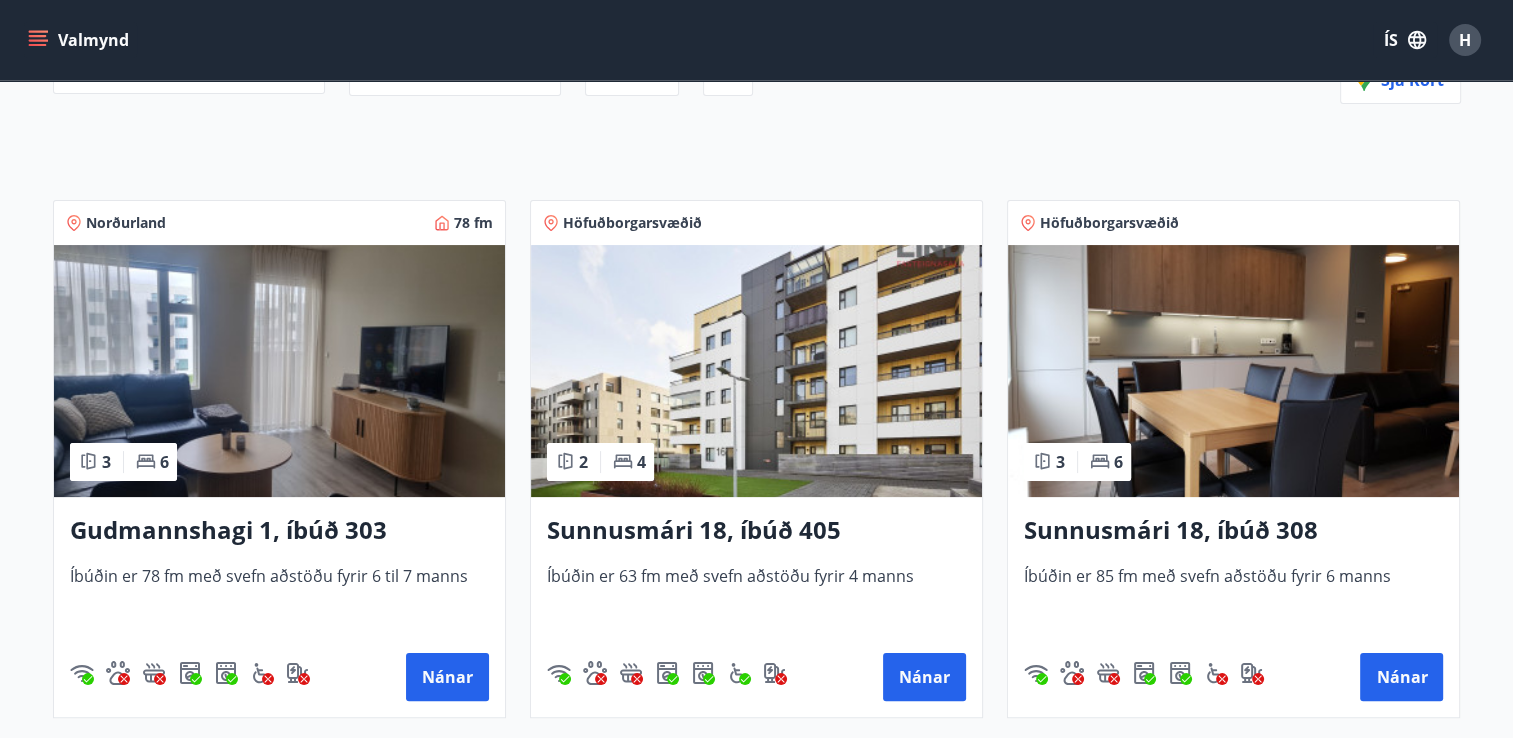 scroll, scrollTop: 400, scrollLeft: 0, axis: vertical 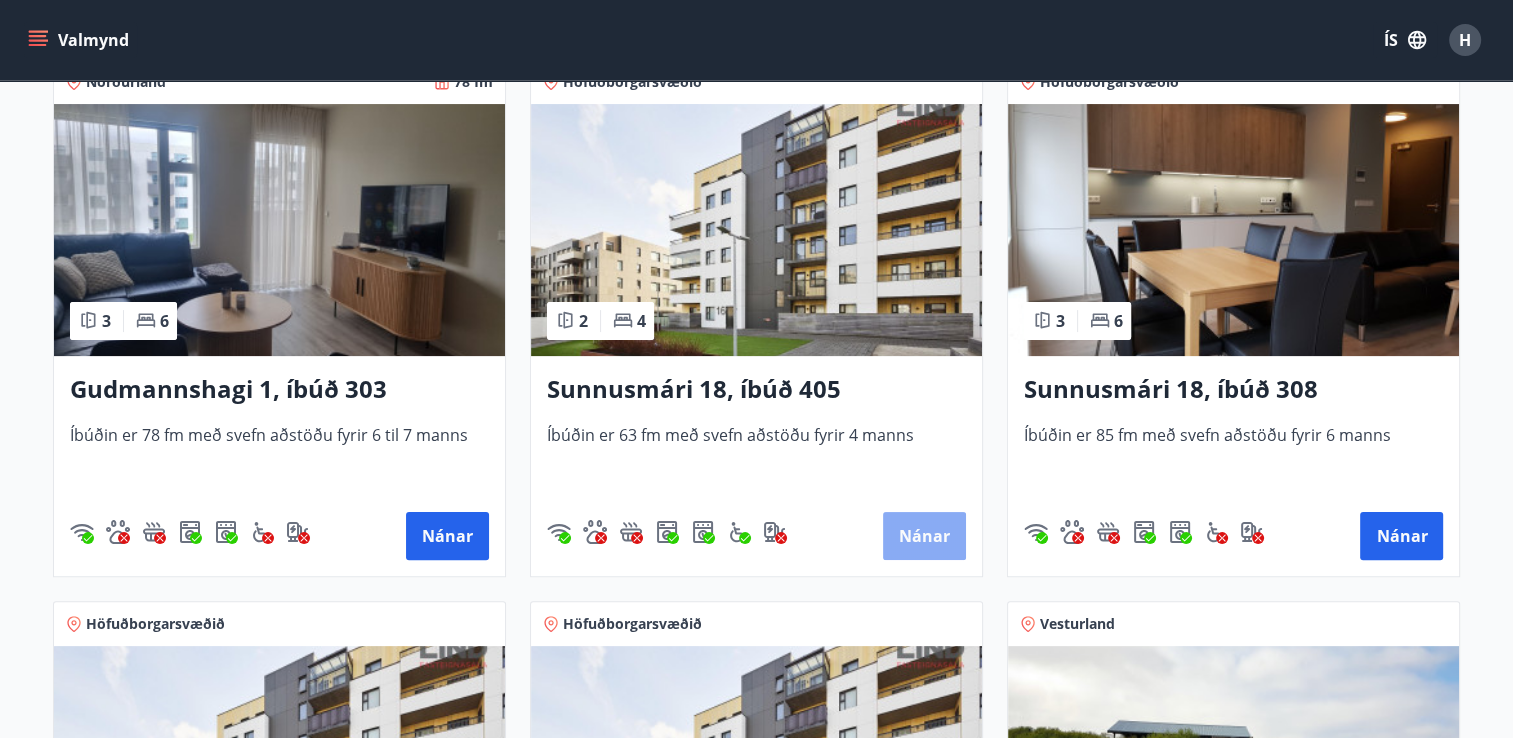 click on "Nánar" at bounding box center (924, 536) 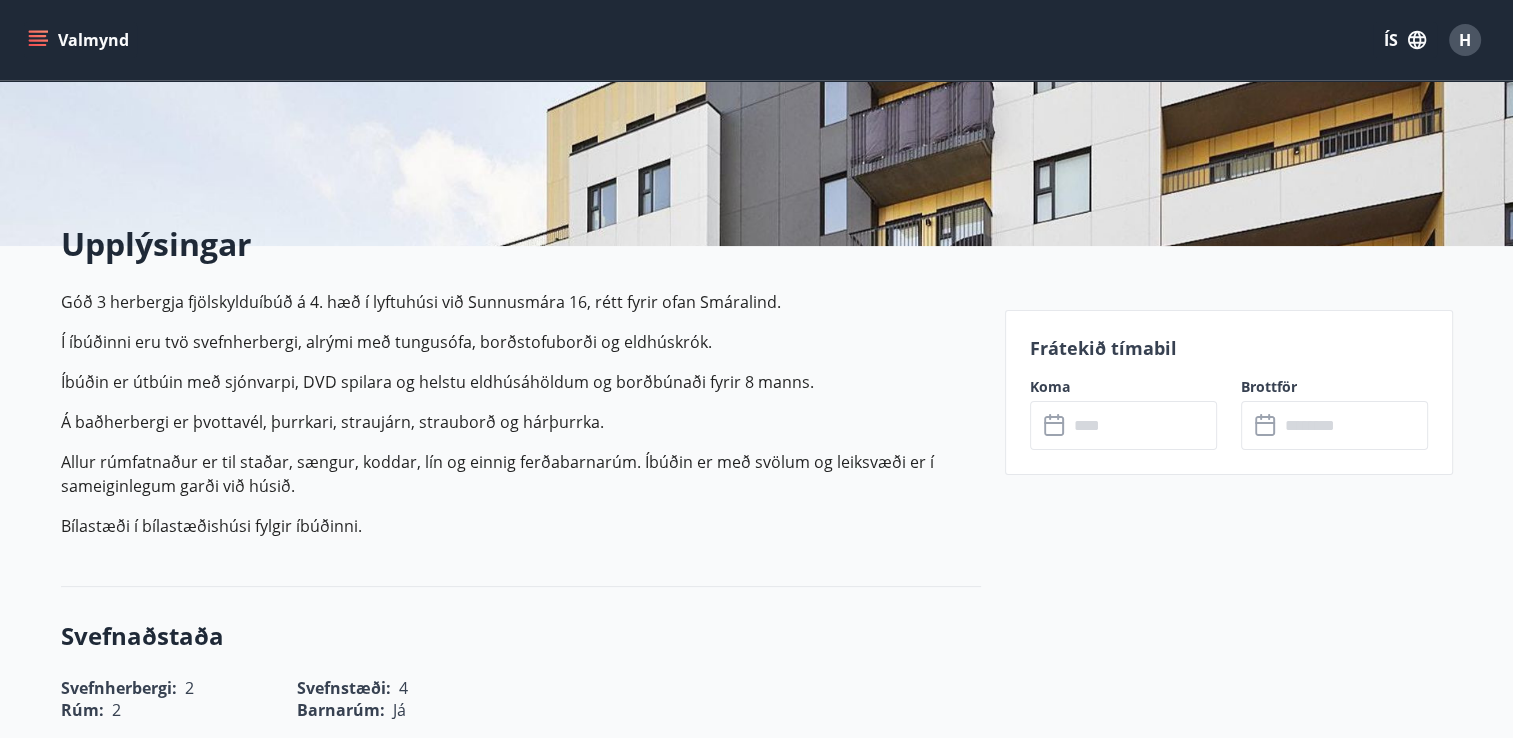 scroll, scrollTop: 400, scrollLeft: 0, axis: vertical 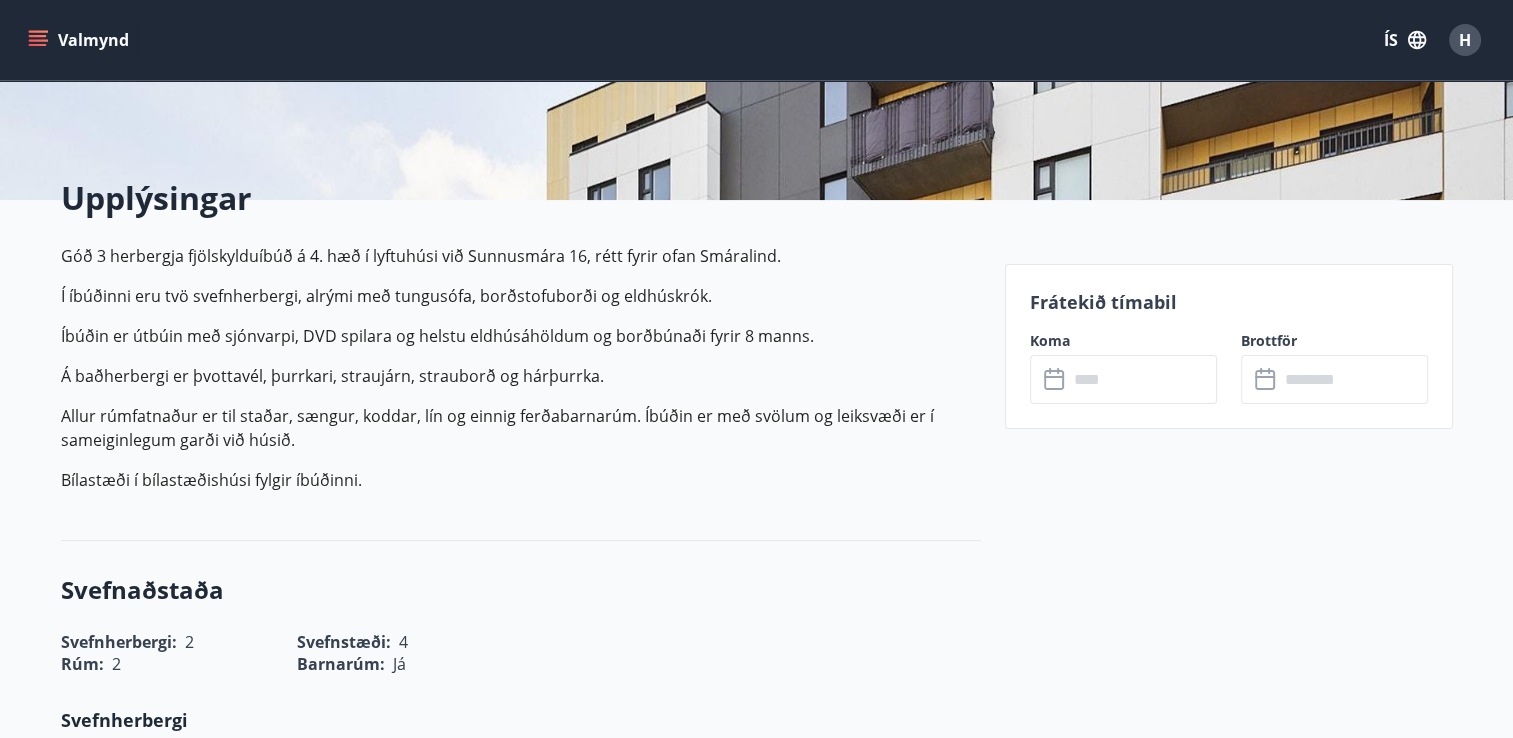 click at bounding box center [1142, 379] 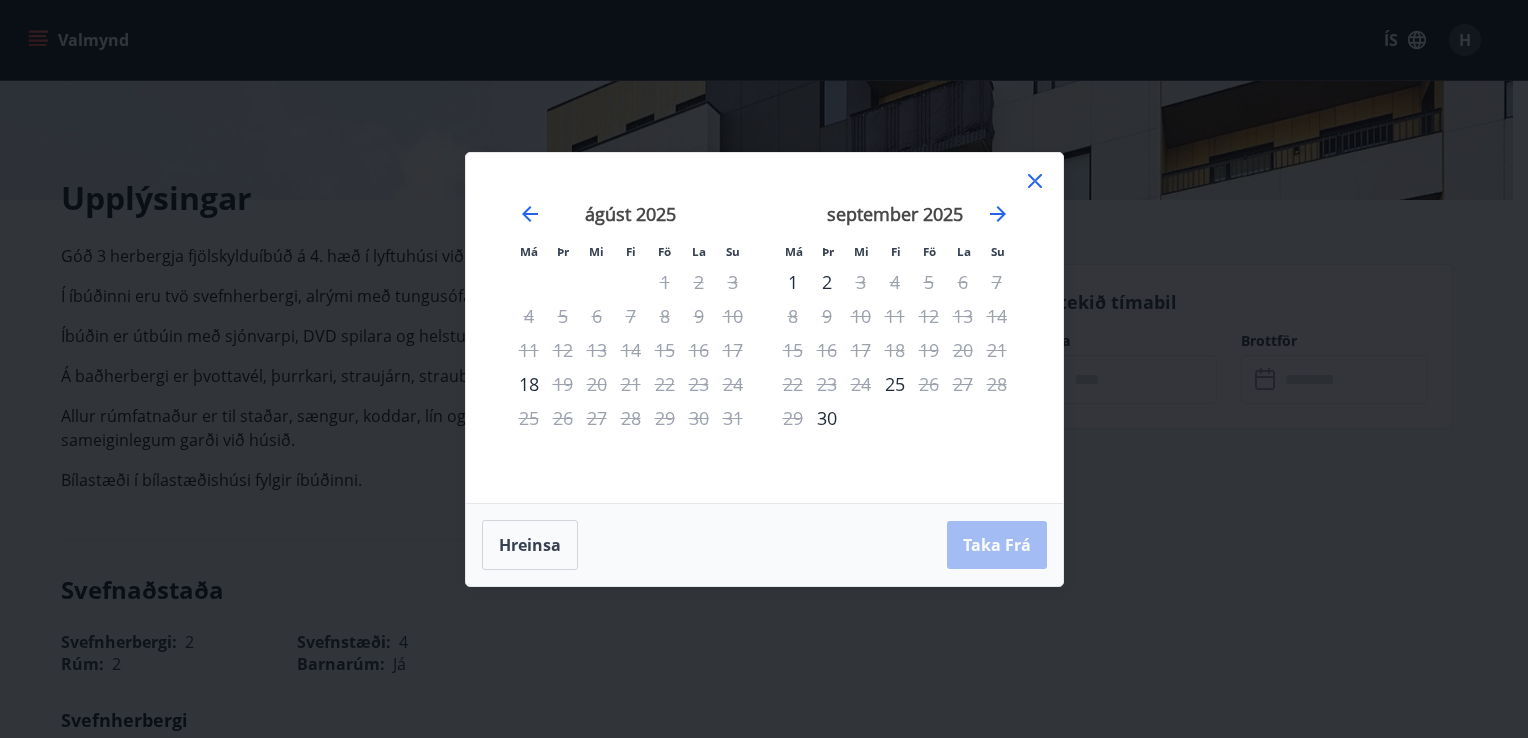 click 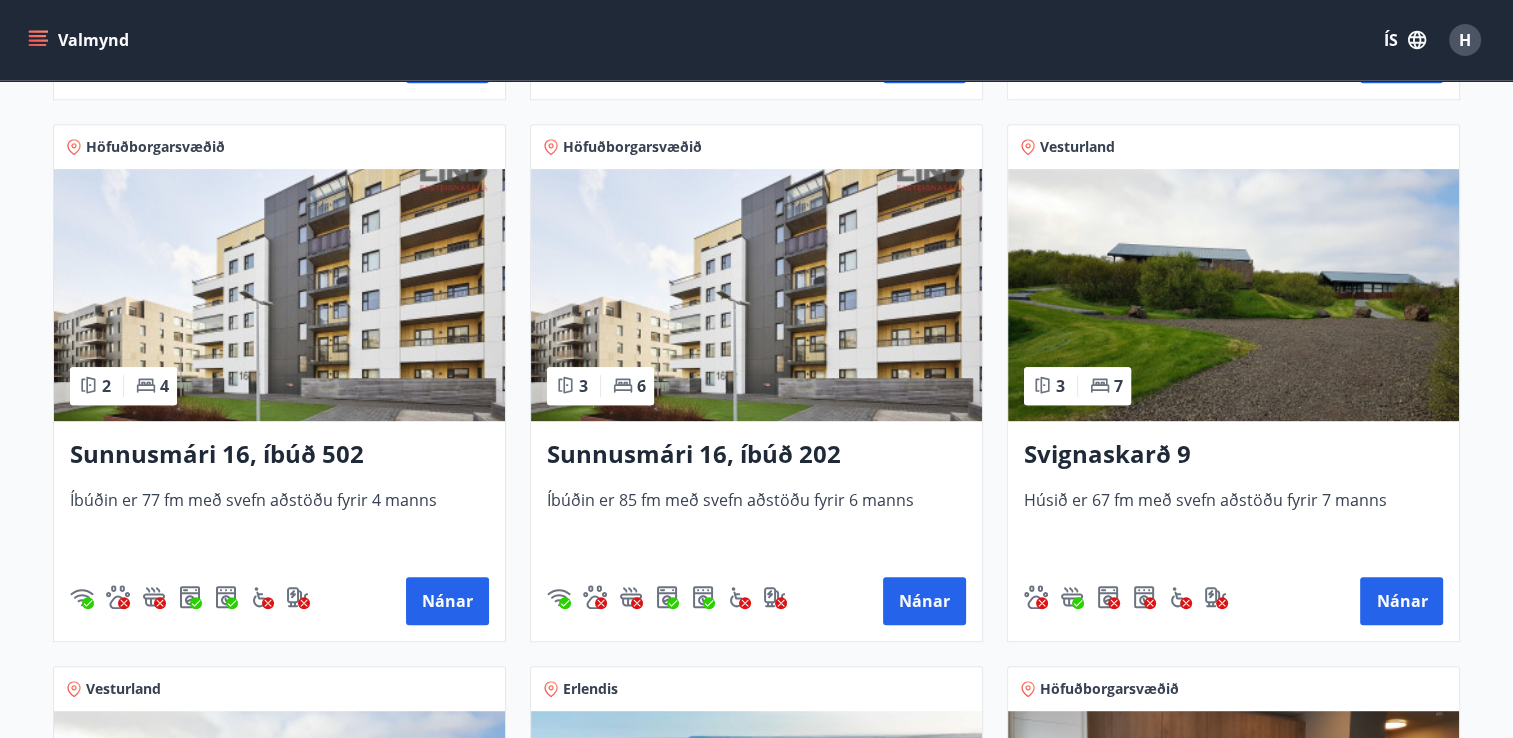 scroll, scrollTop: 902, scrollLeft: 0, axis: vertical 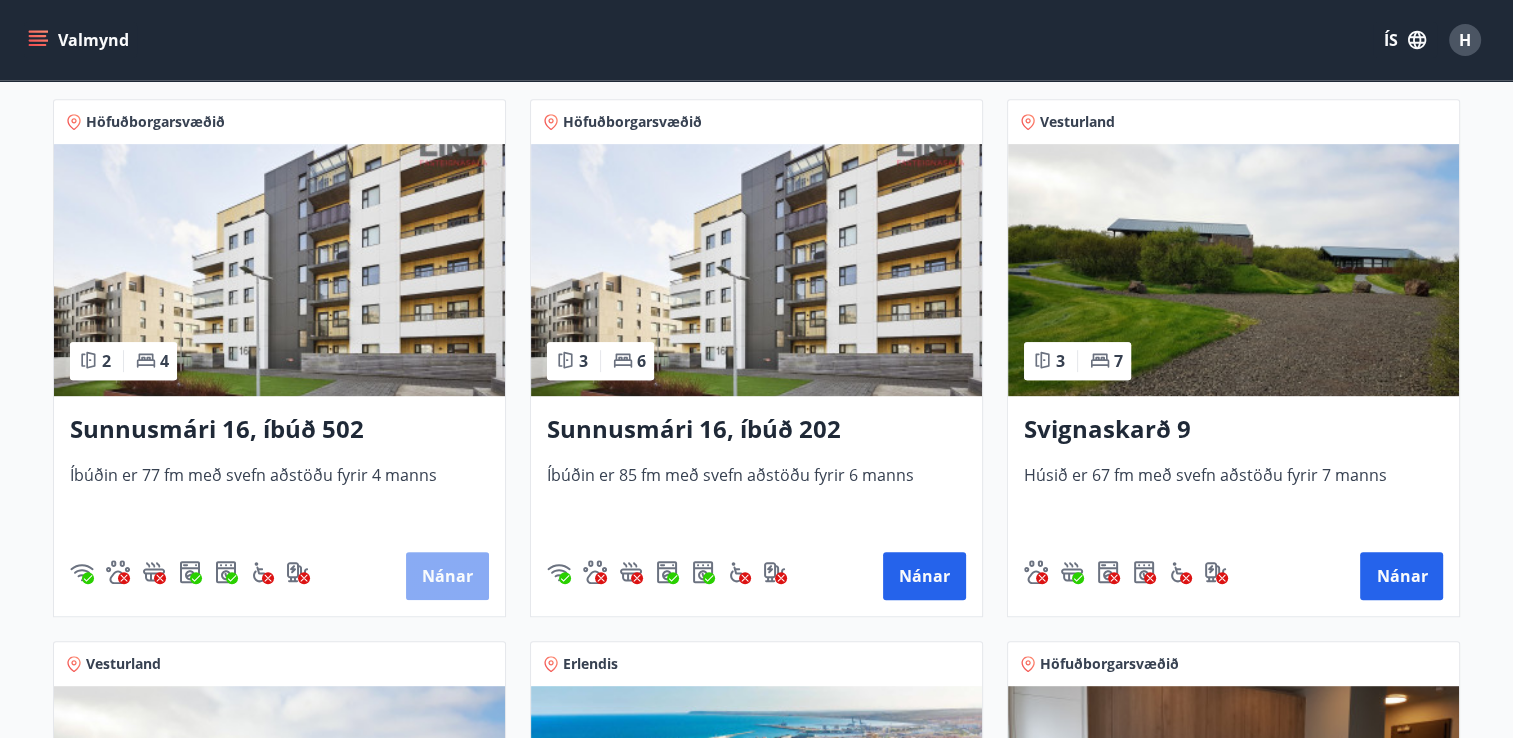 click on "Nánar" at bounding box center (447, 576) 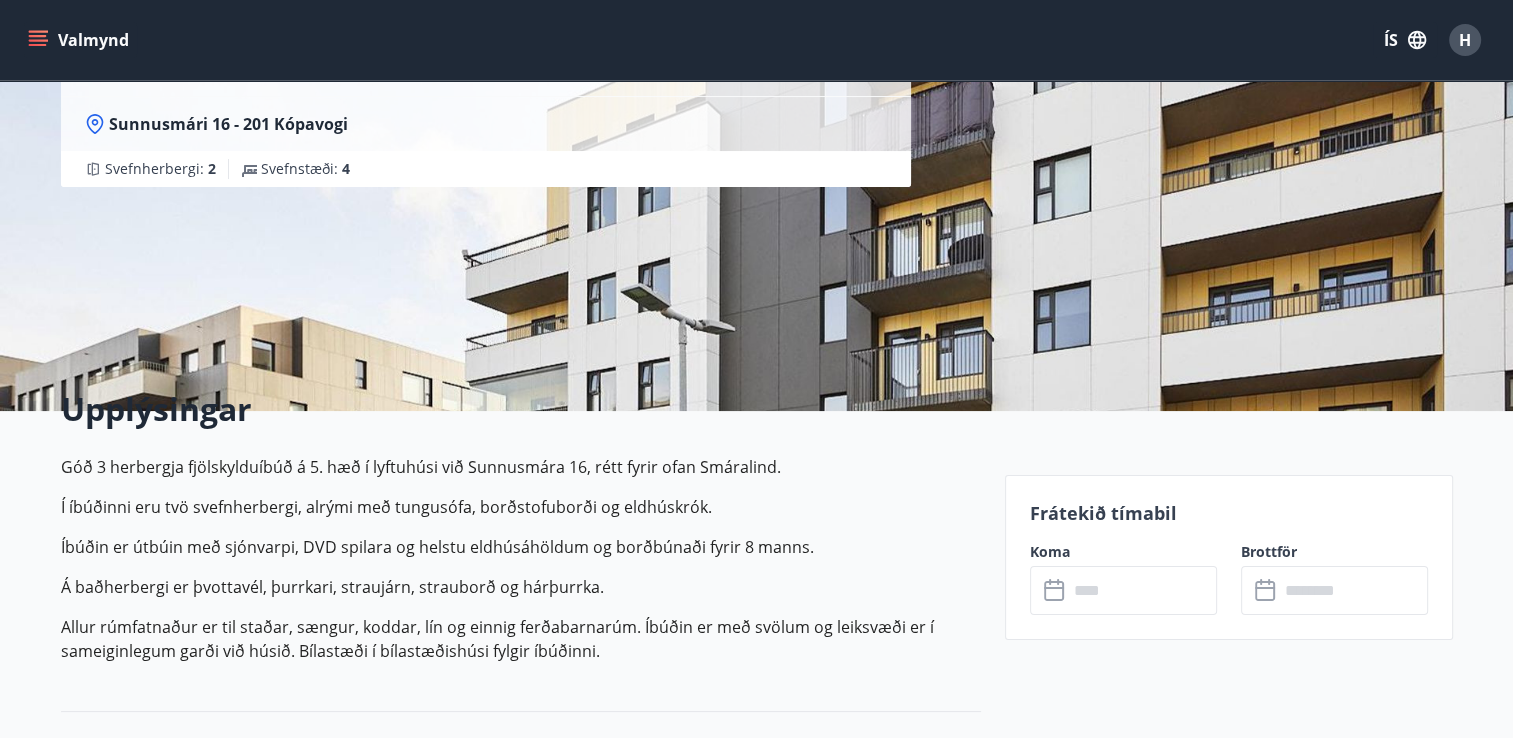 scroll, scrollTop: 400, scrollLeft: 0, axis: vertical 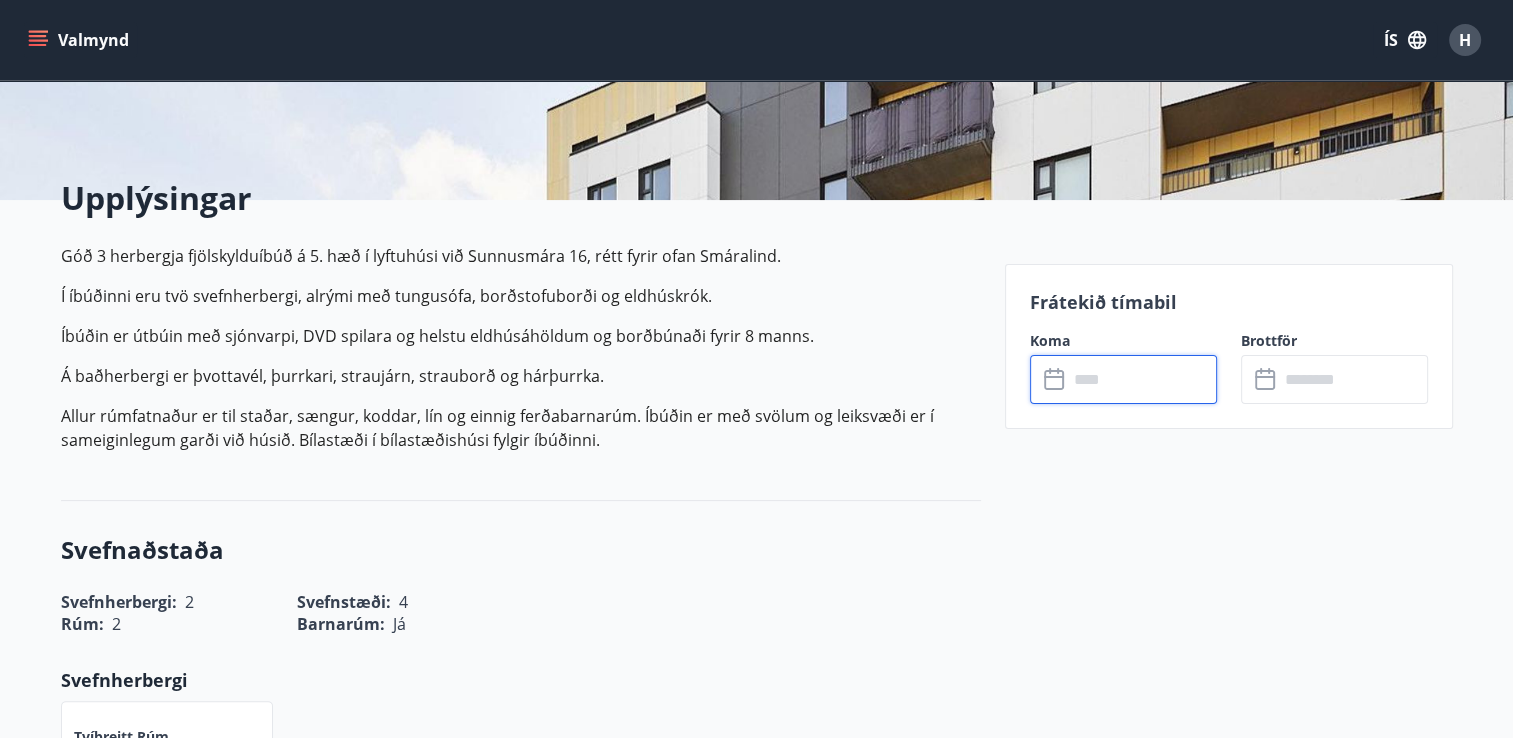 click at bounding box center [1142, 379] 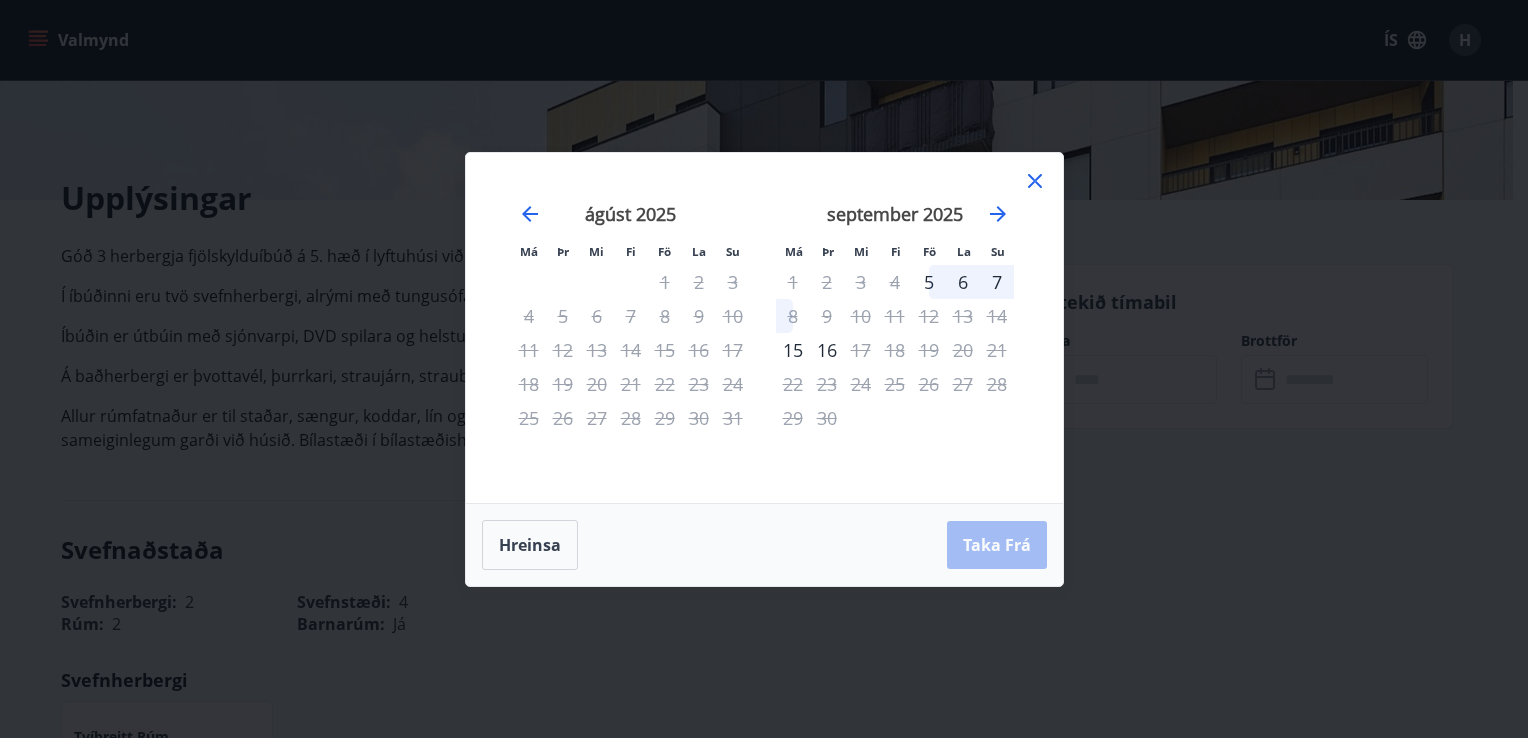 click 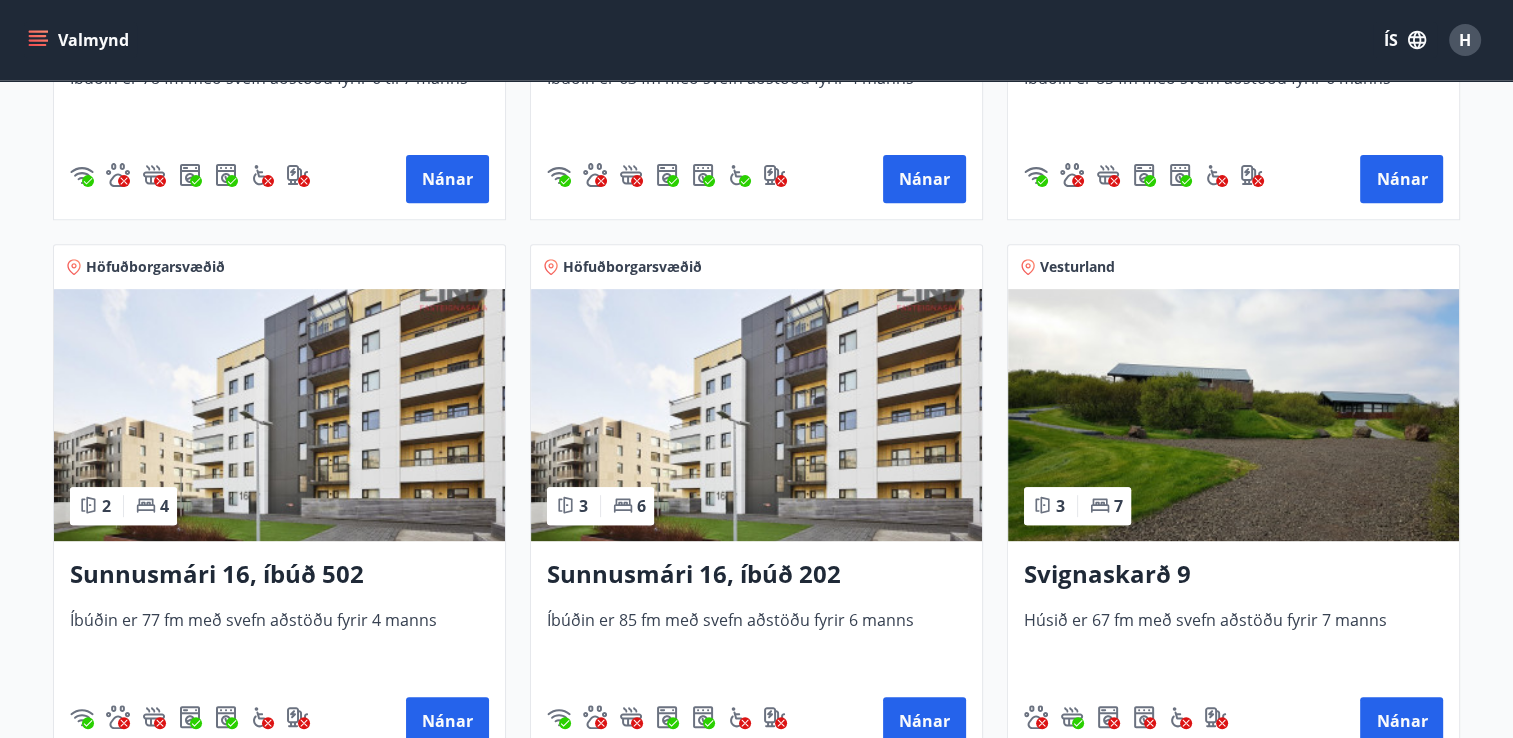 scroll, scrollTop: 802, scrollLeft: 0, axis: vertical 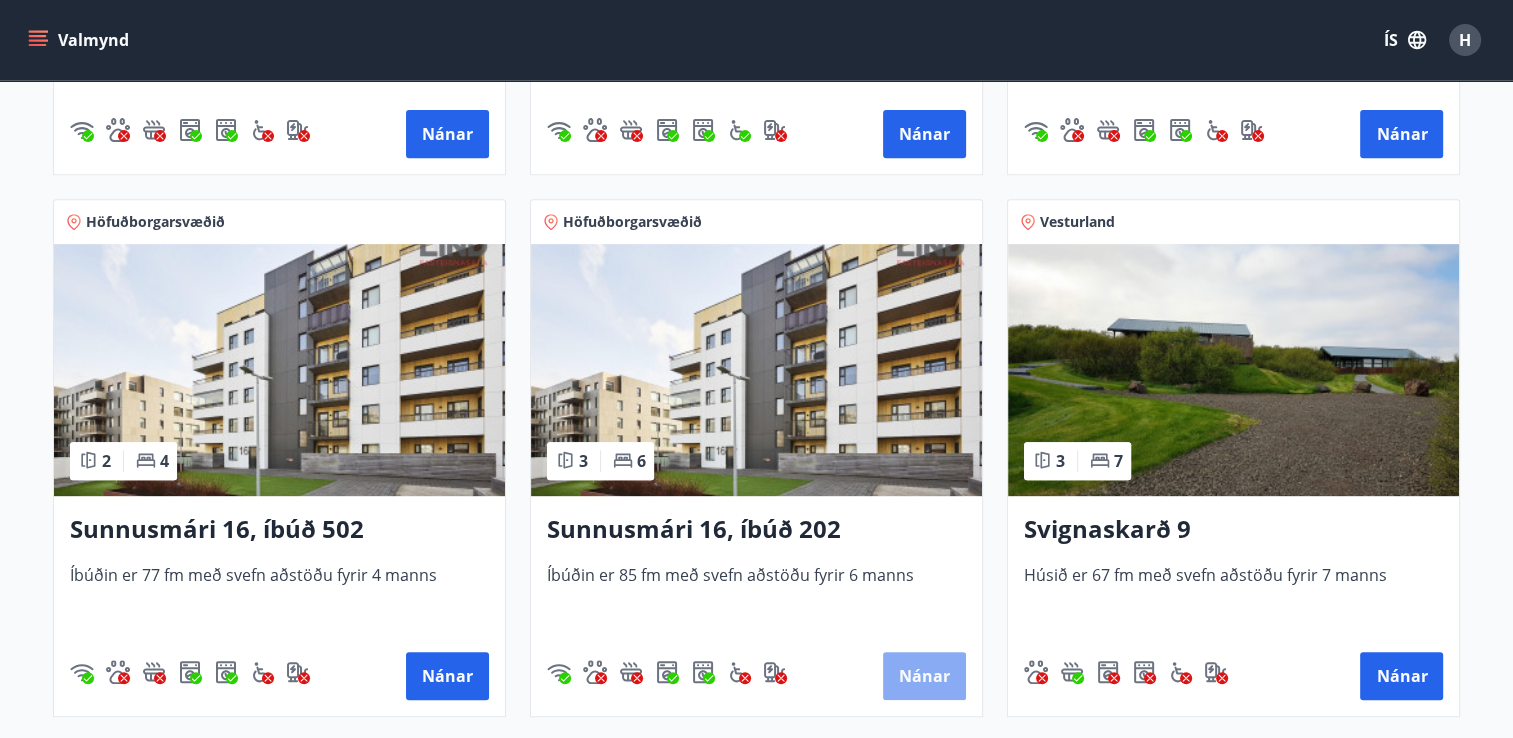 click on "Nánar" at bounding box center [924, 676] 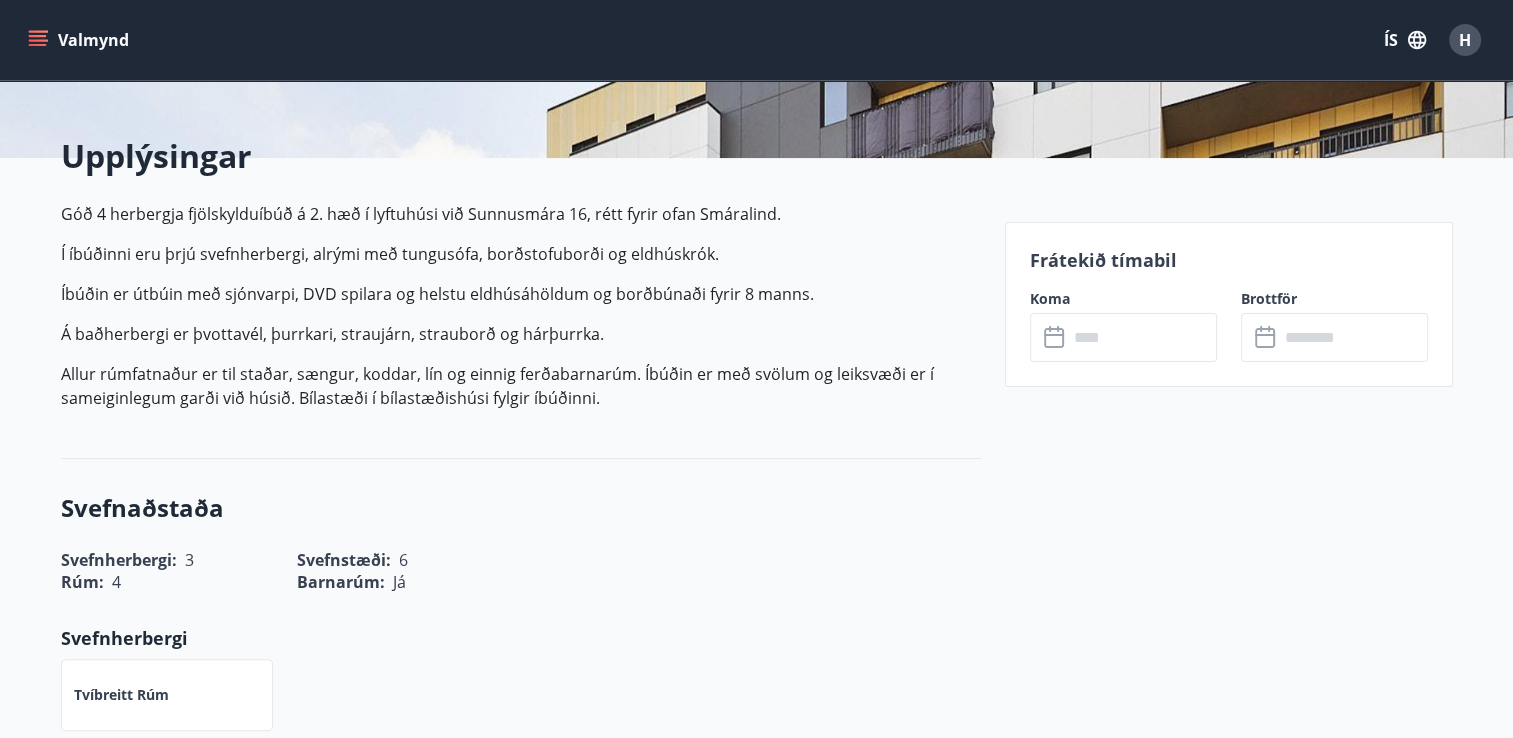scroll, scrollTop: 500, scrollLeft: 0, axis: vertical 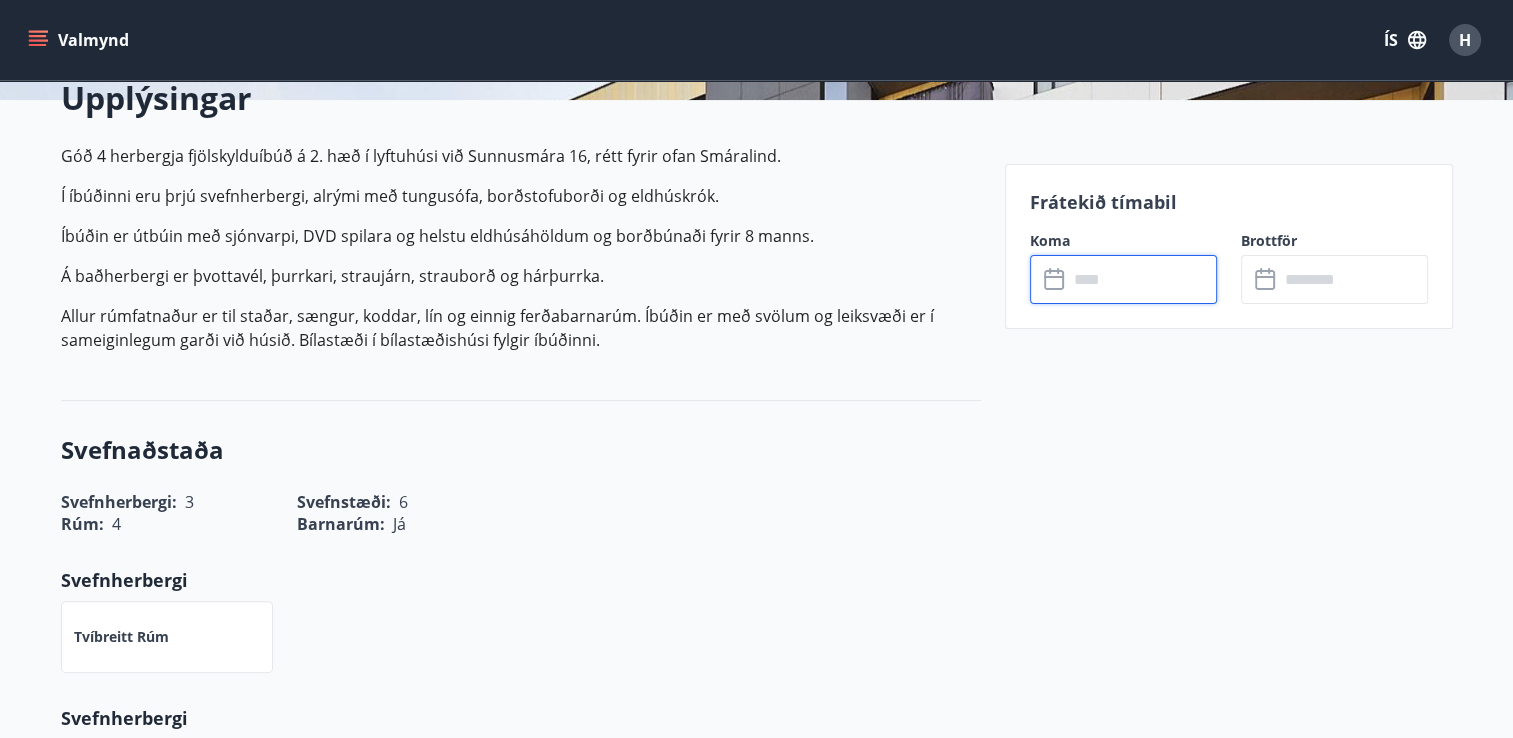 click at bounding box center (1142, 279) 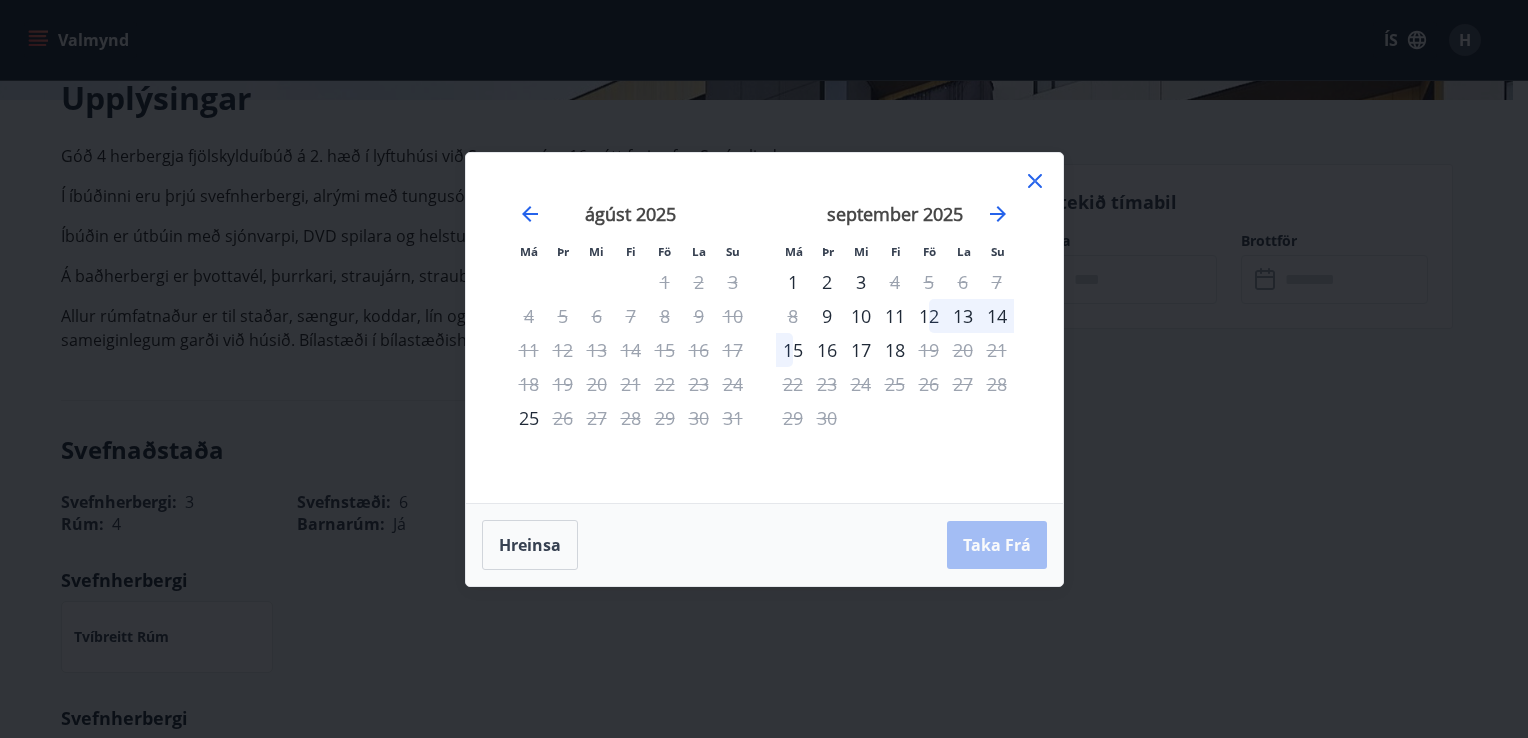 click 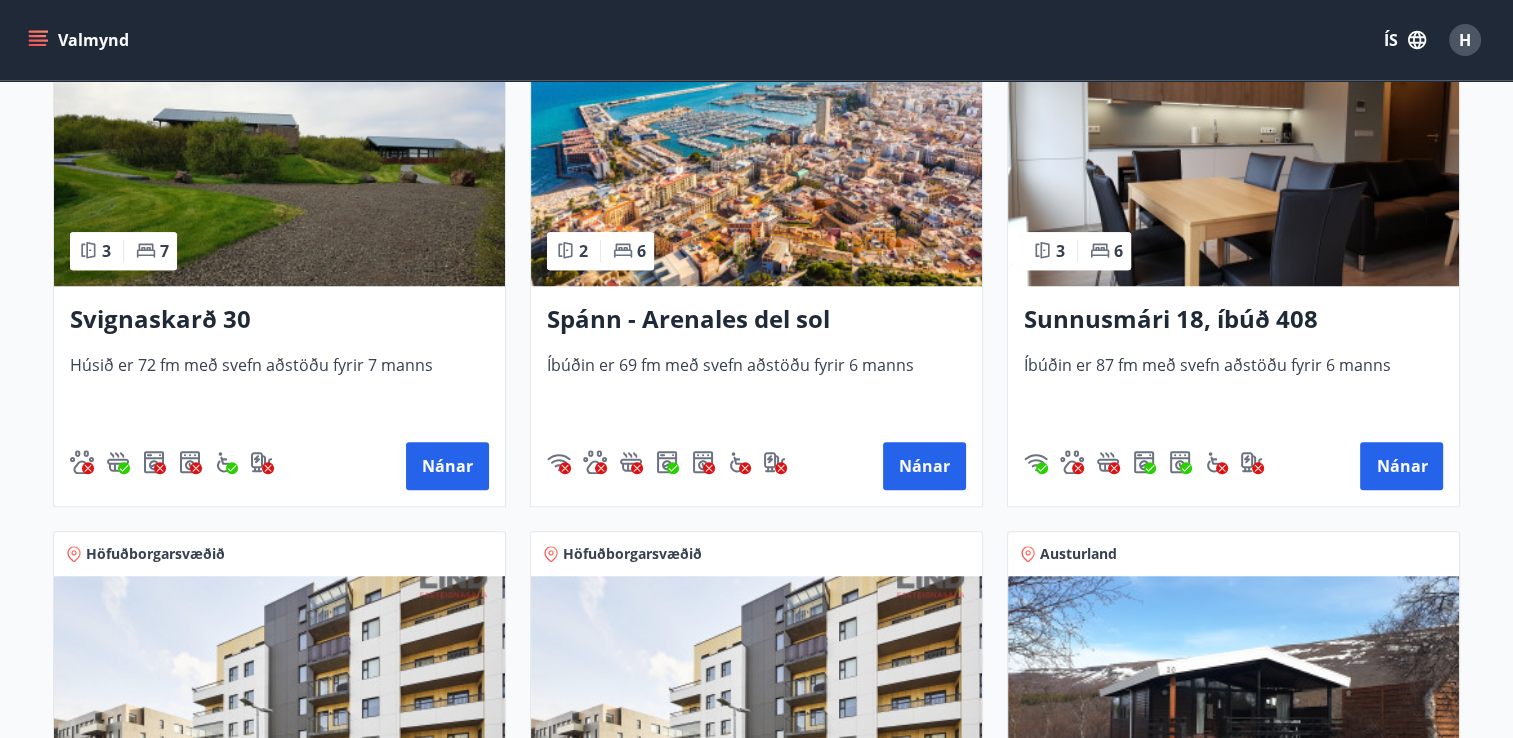 scroll, scrollTop: 1602, scrollLeft: 0, axis: vertical 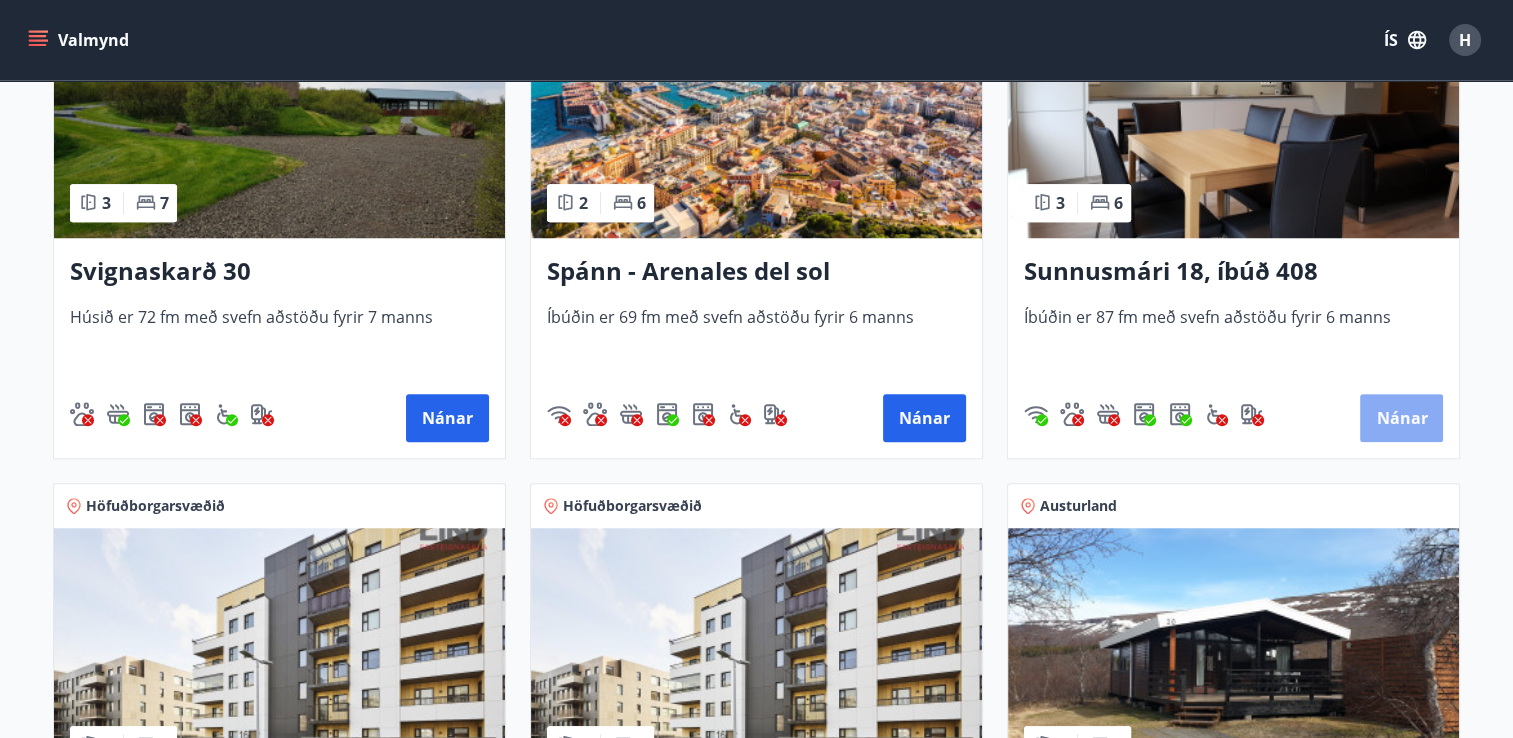 click on "Nánar" at bounding box center [1401, 418] 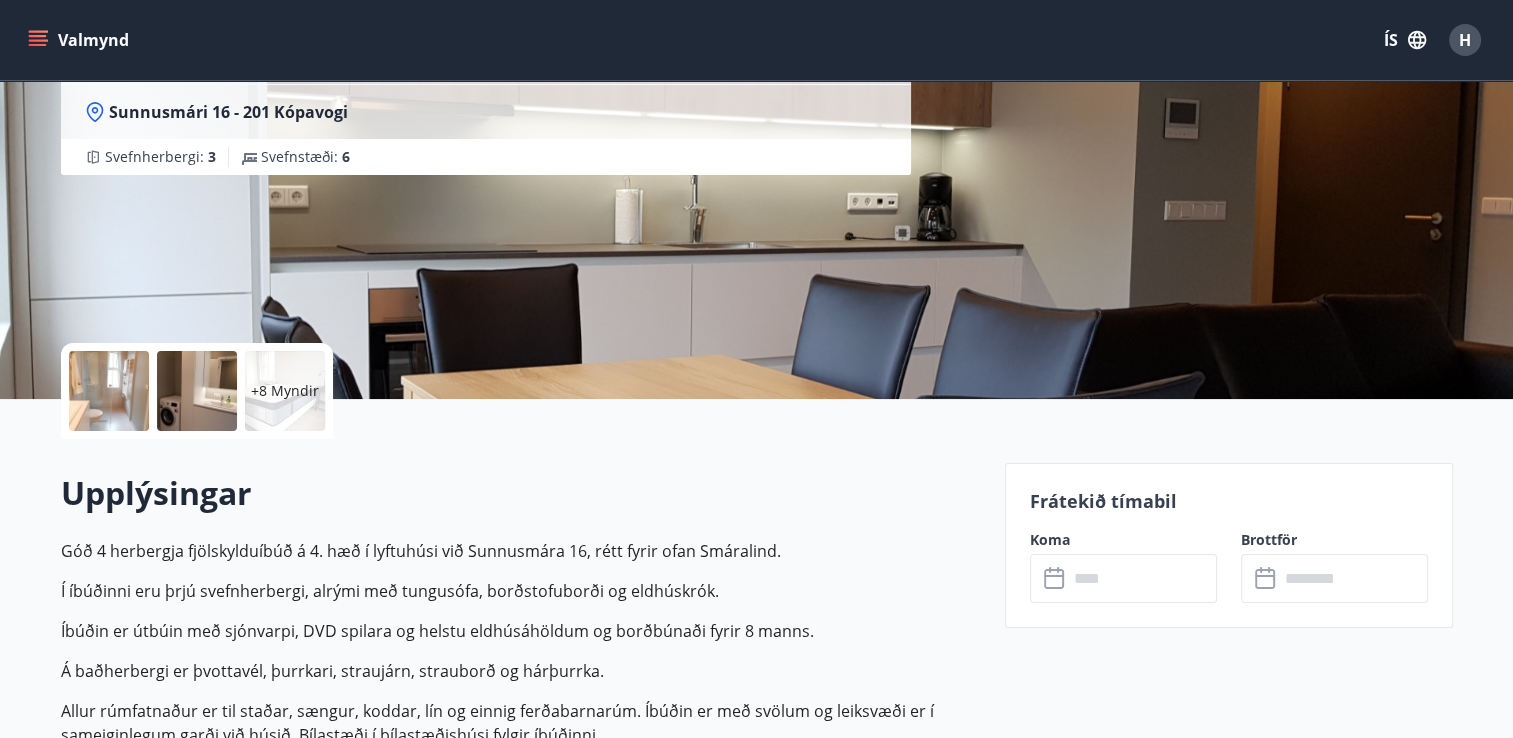 scroll, scrollTop: 400, scrollLeft: 0, axis: vertical 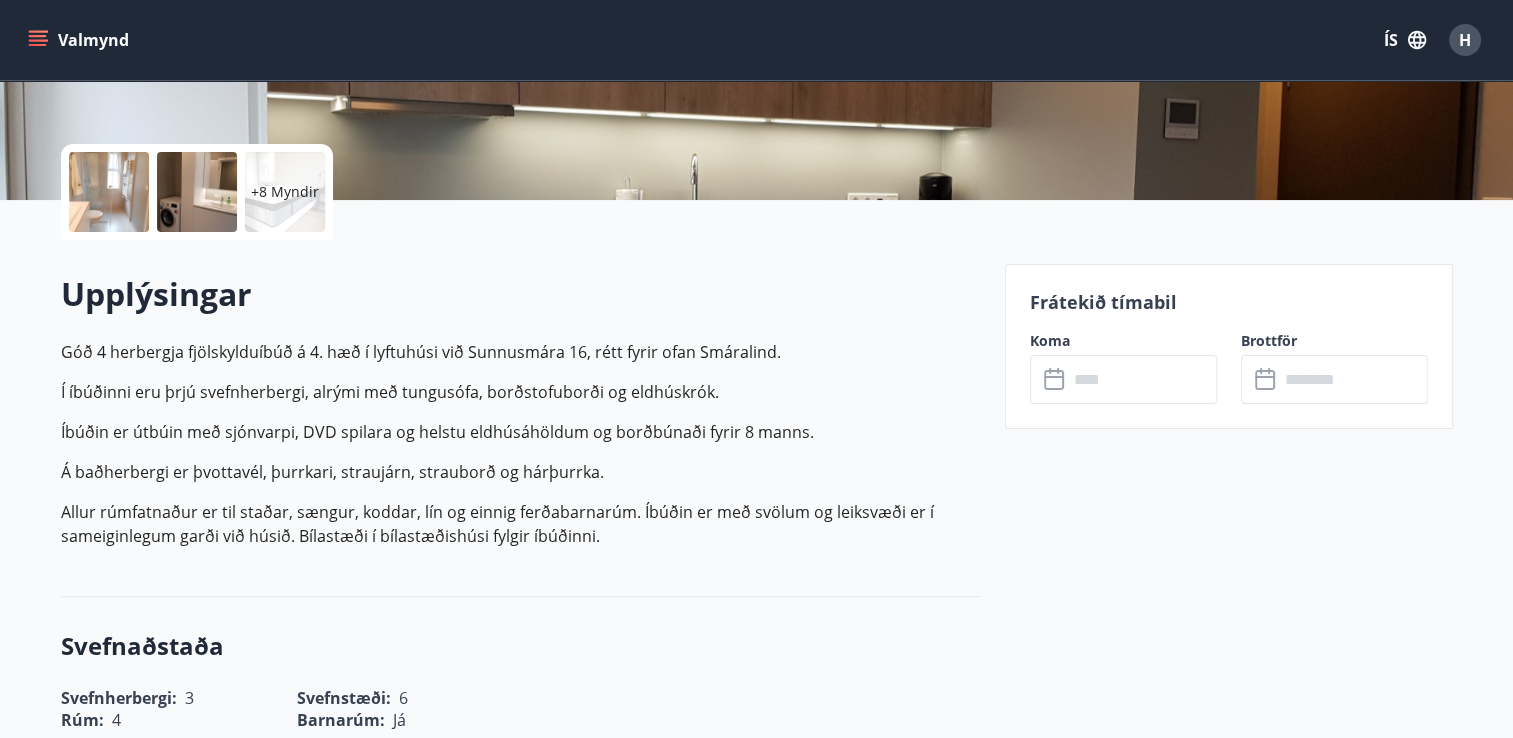 click at bounding box center [1142, 379] 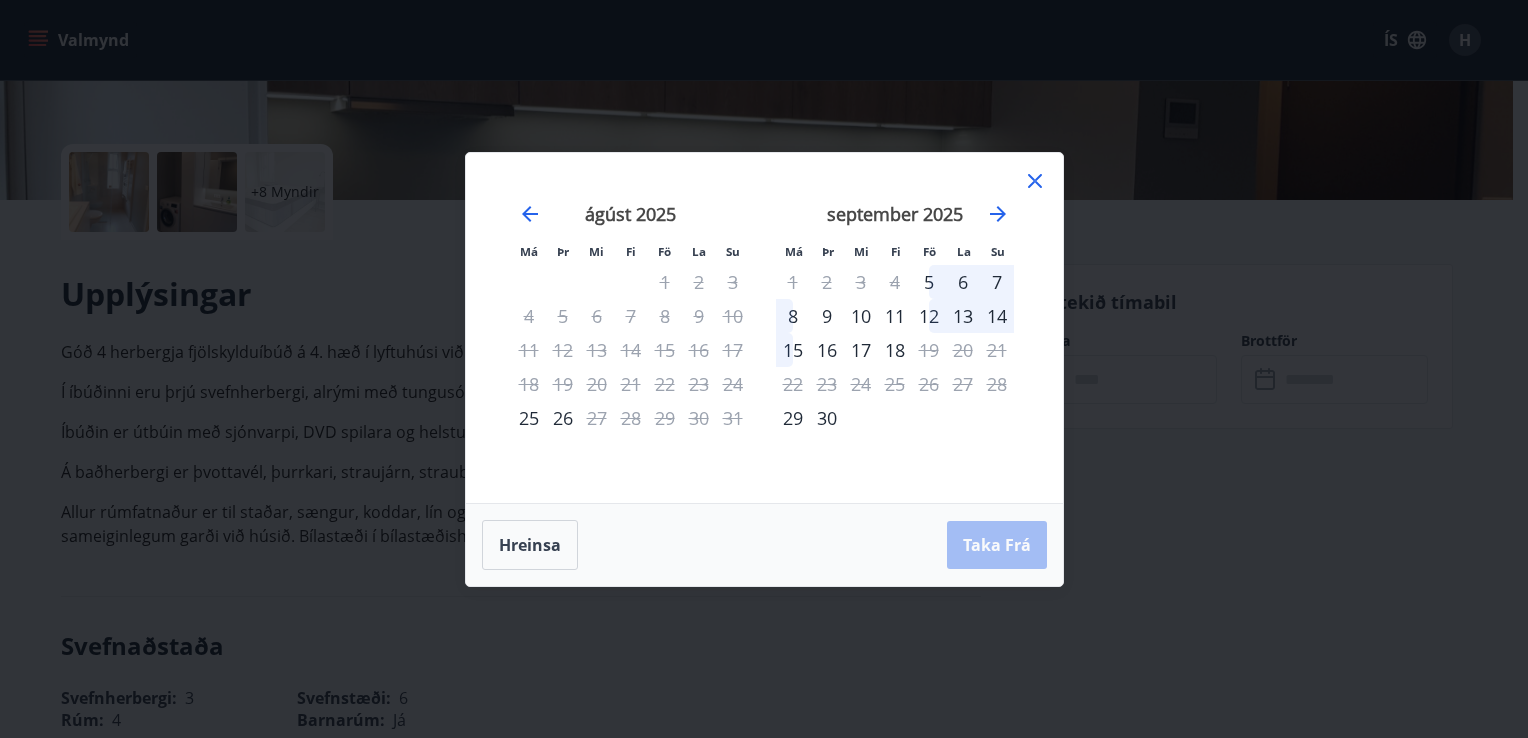 click 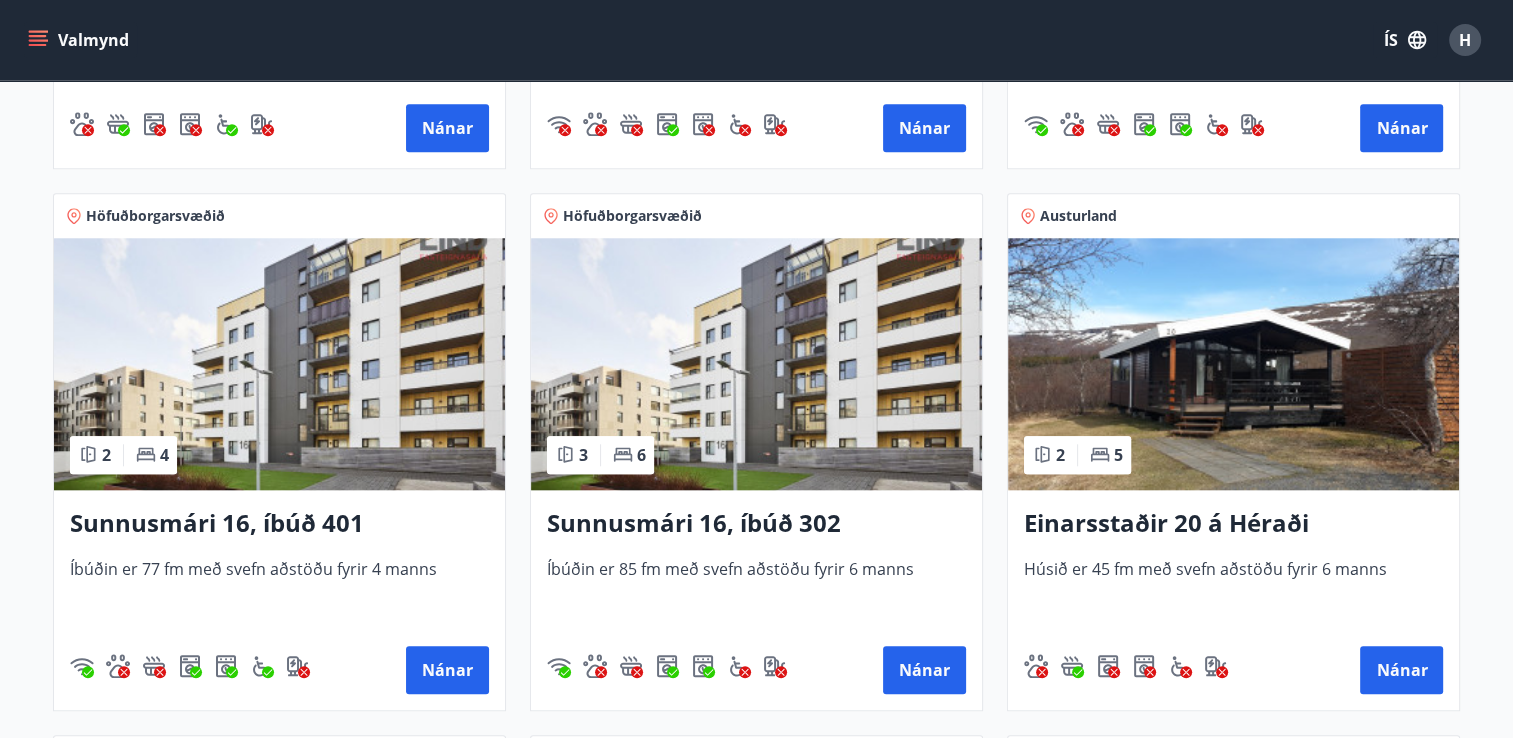 scroll, scrollTop: 1902, scrollLeft: 0, axis: vertical 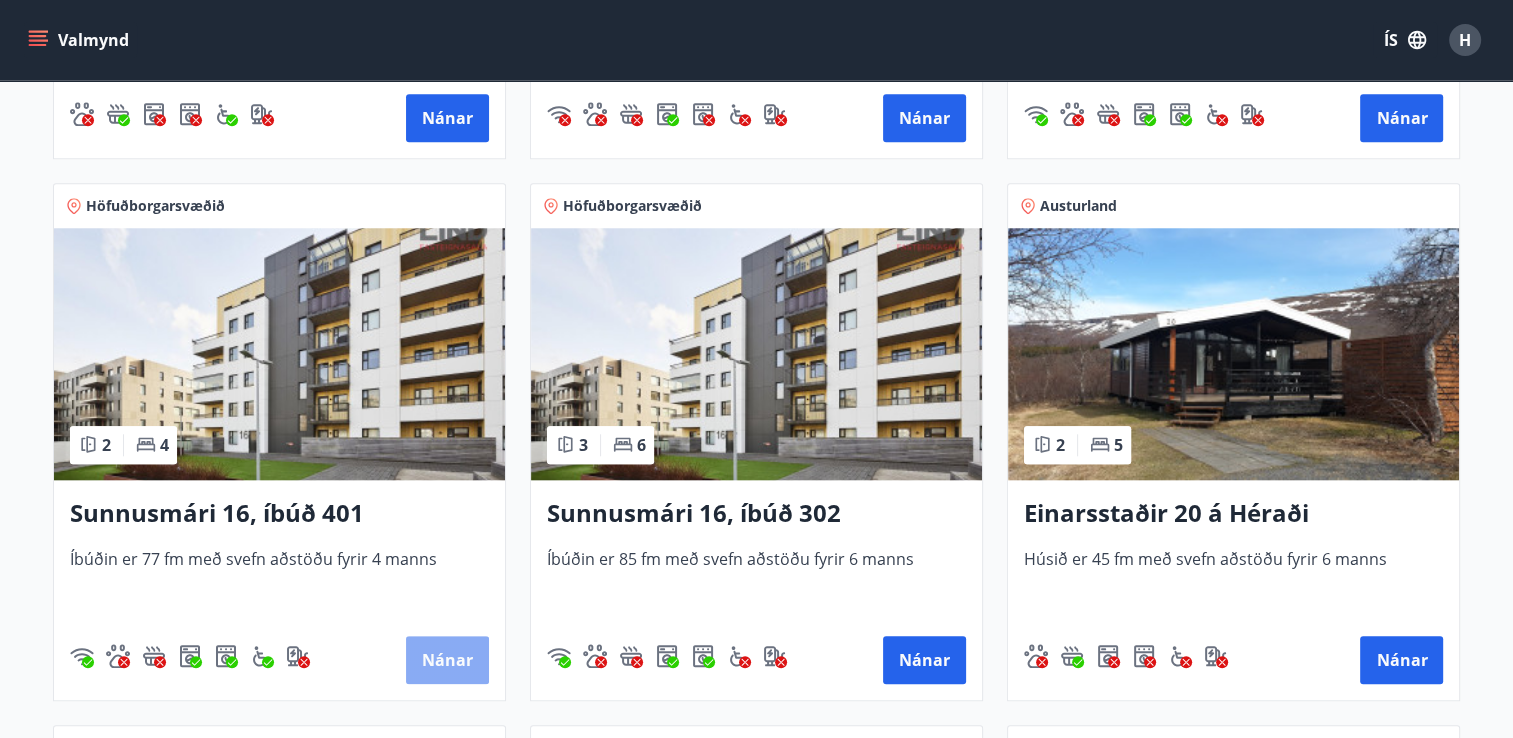 click on "Nánar" at bounding box center (447, 660) 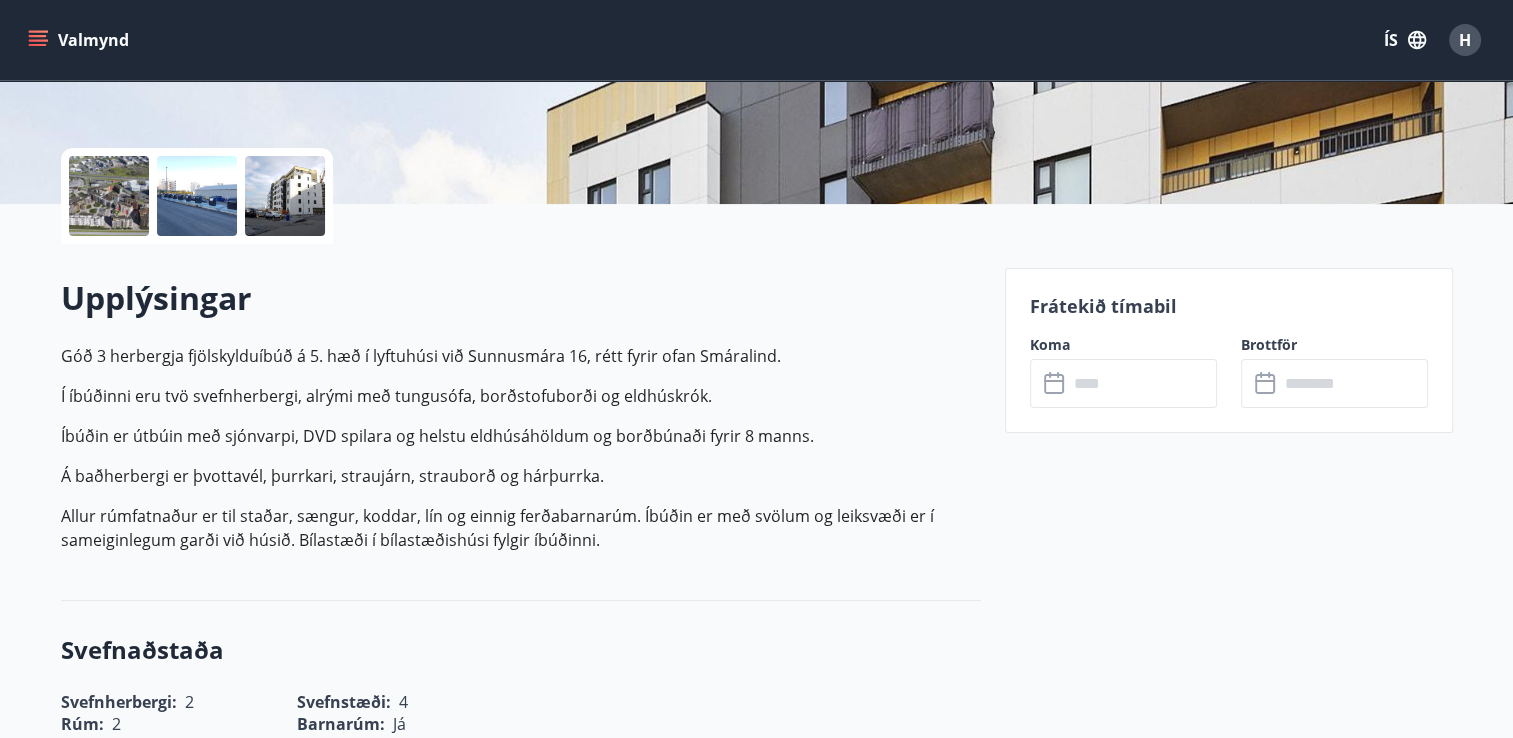 scroll, scrollTop: 400, scrollLeft: 0, axis: vertical 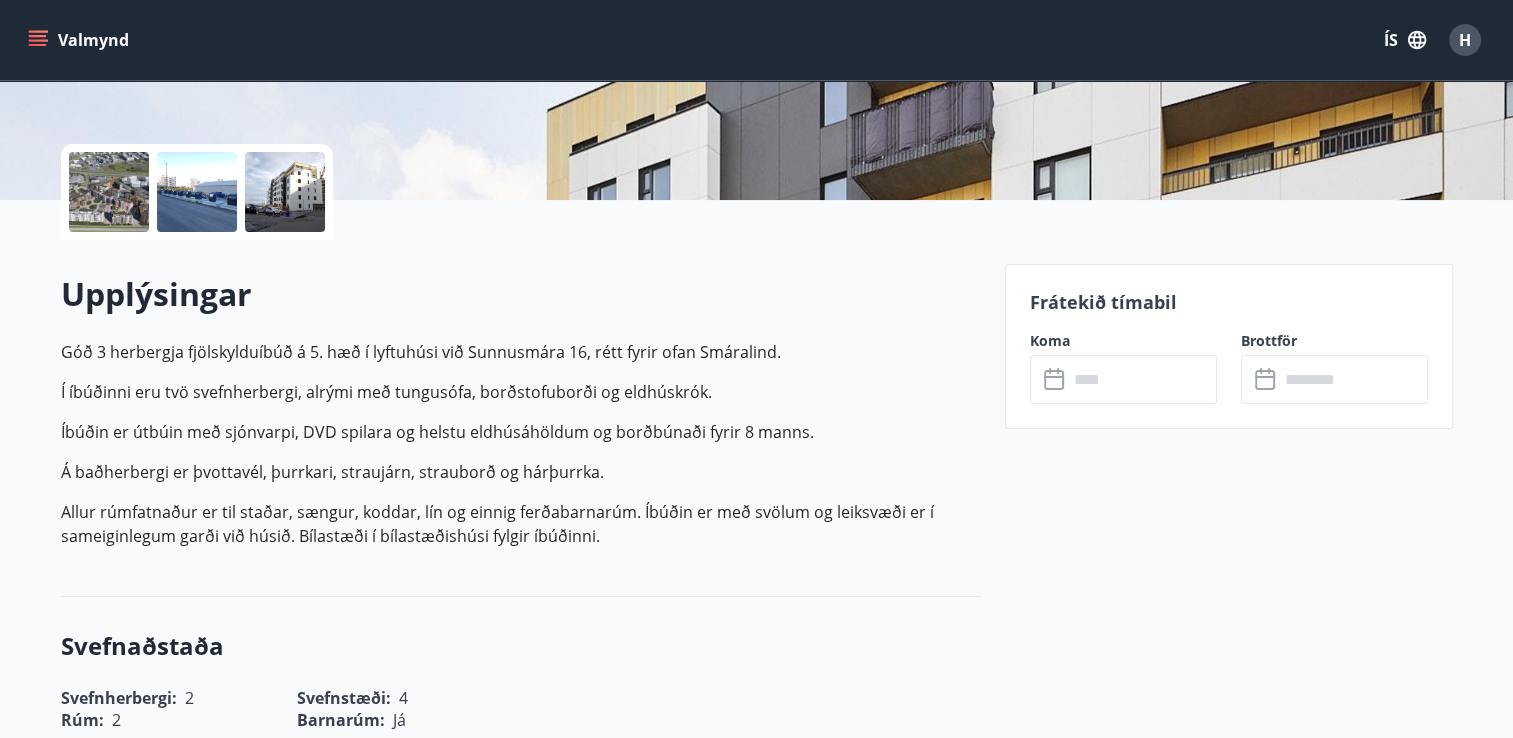click at bounding box center [1142, 379] 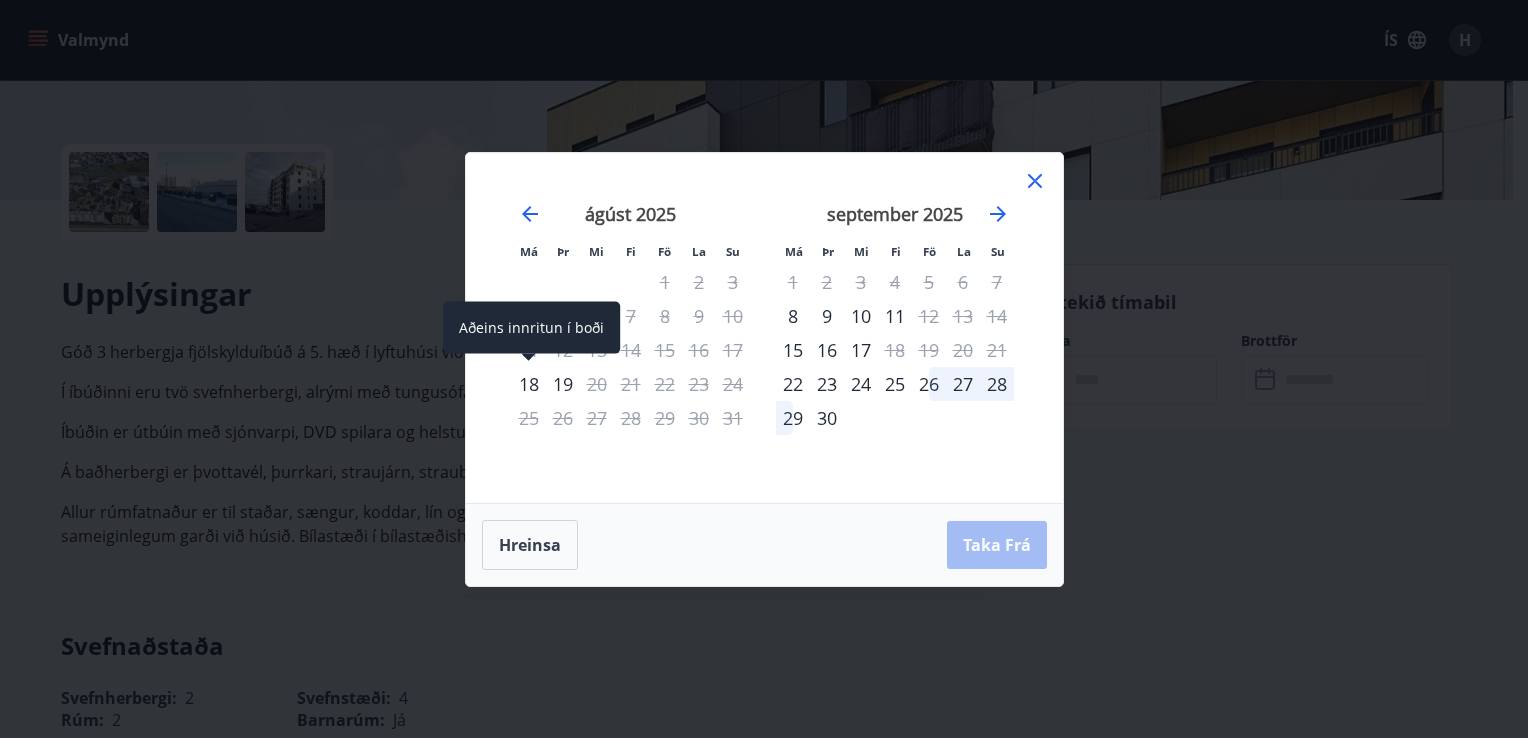 click on "18" at bounding box center [529, 384] 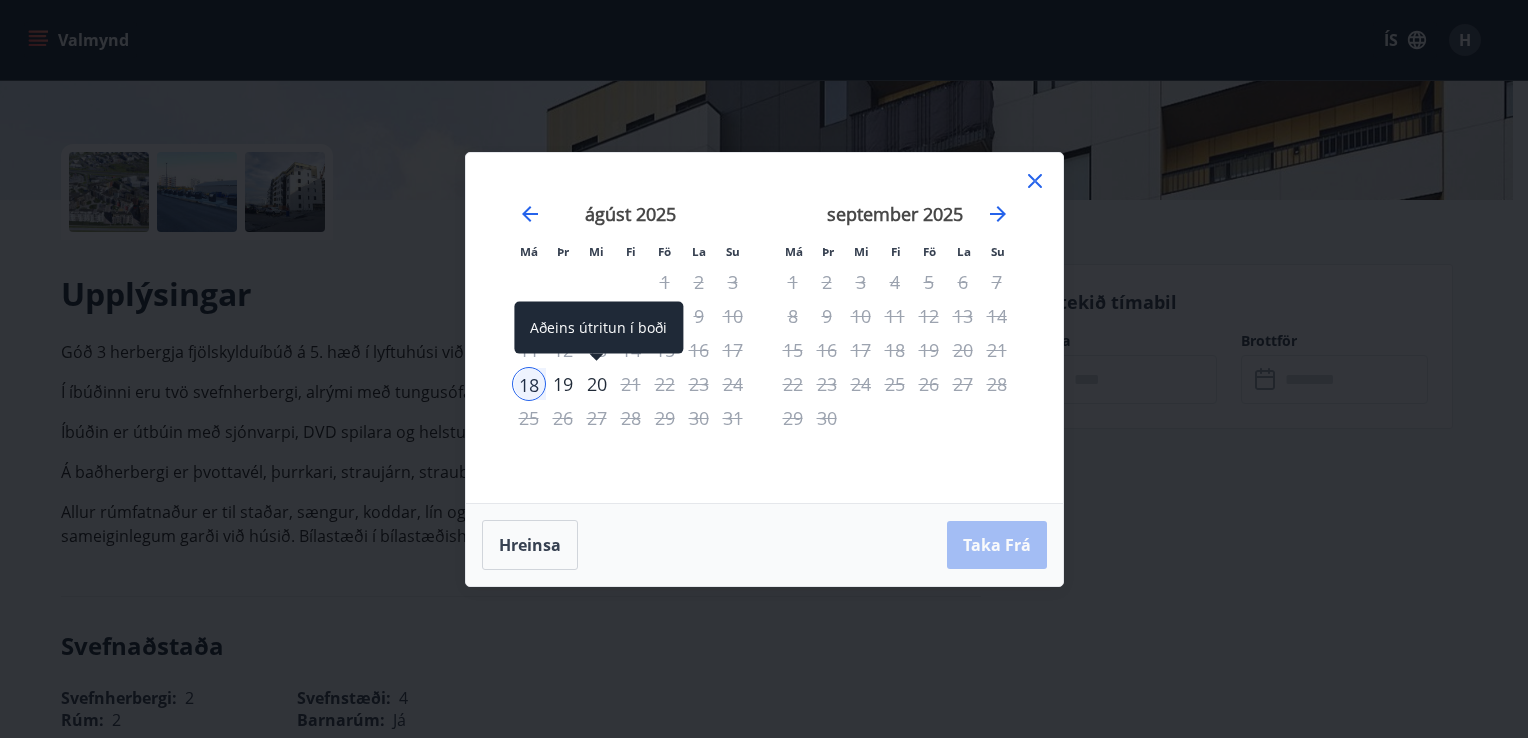 click on "20" at bounding box center [597, 384] 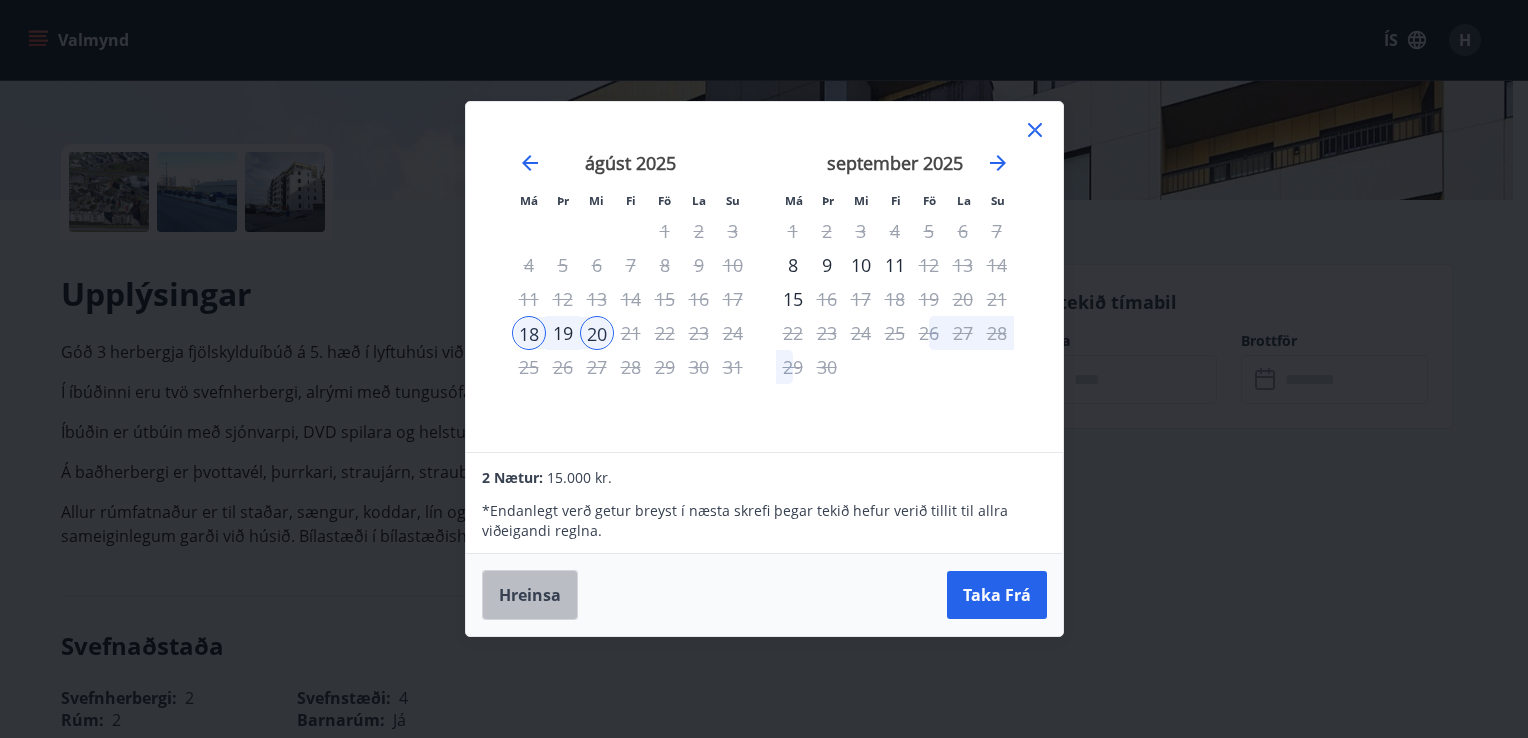 click on "Hreinsa" at bounding box center [530, 595] 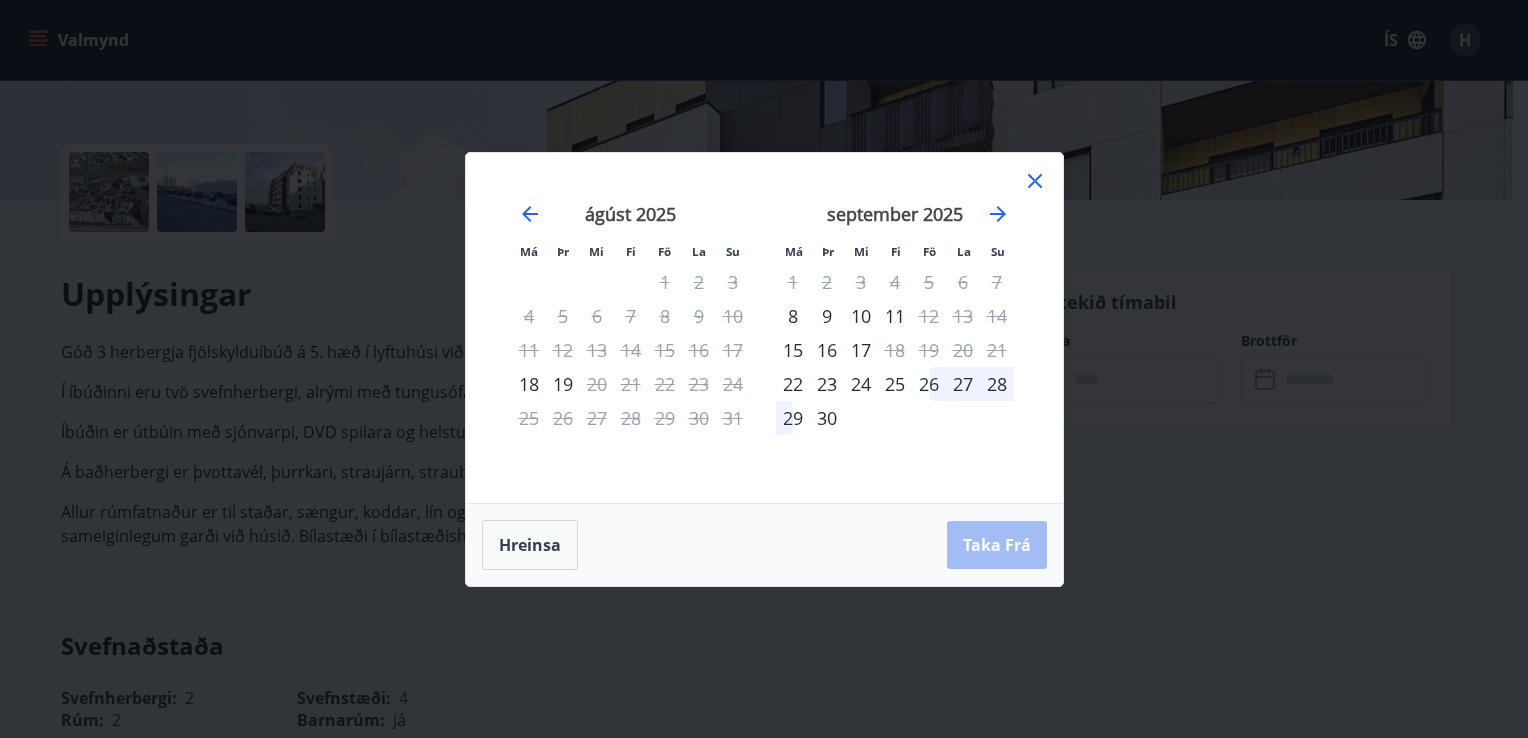 click on "17" at bounding box center (733, 350) 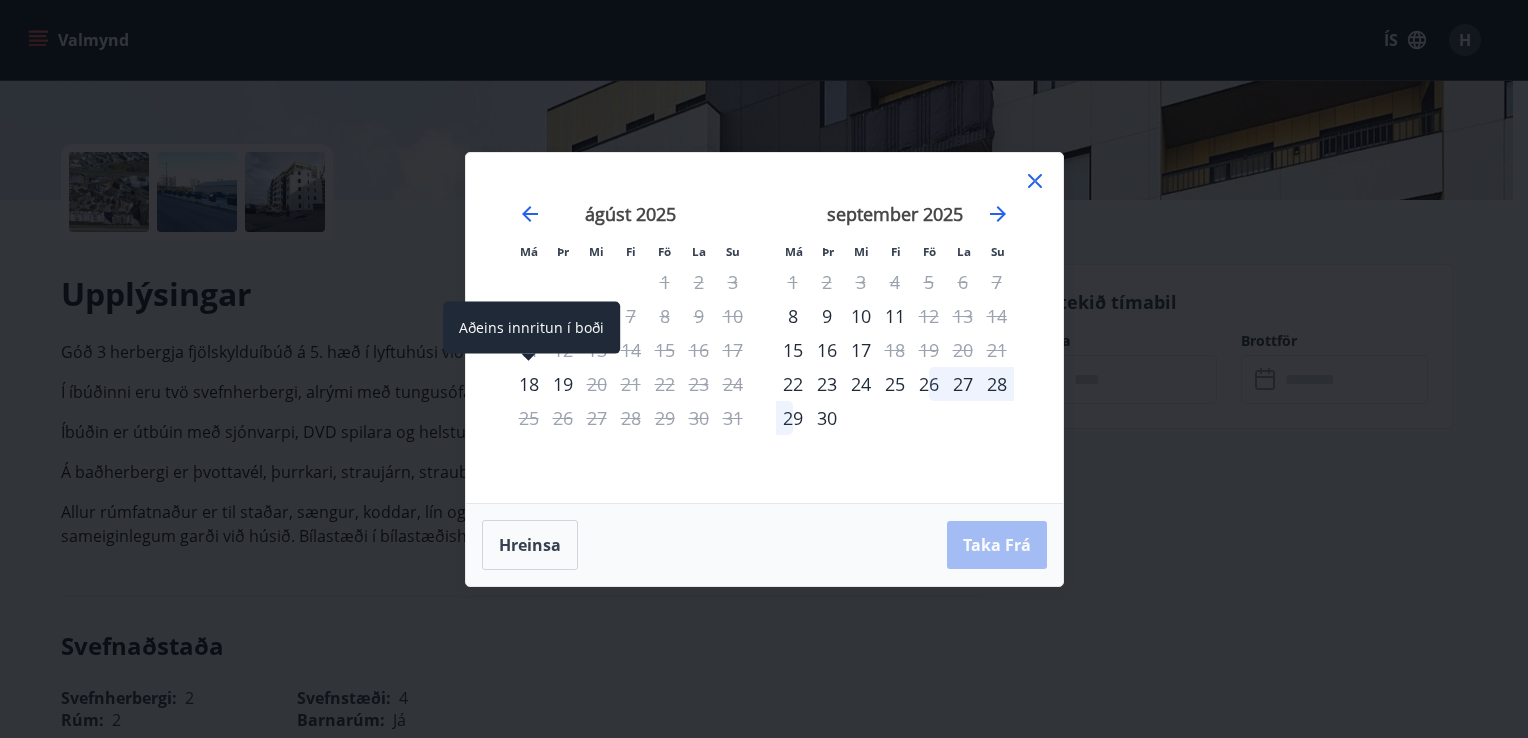 click on "18" at bounding box center (529, 384) 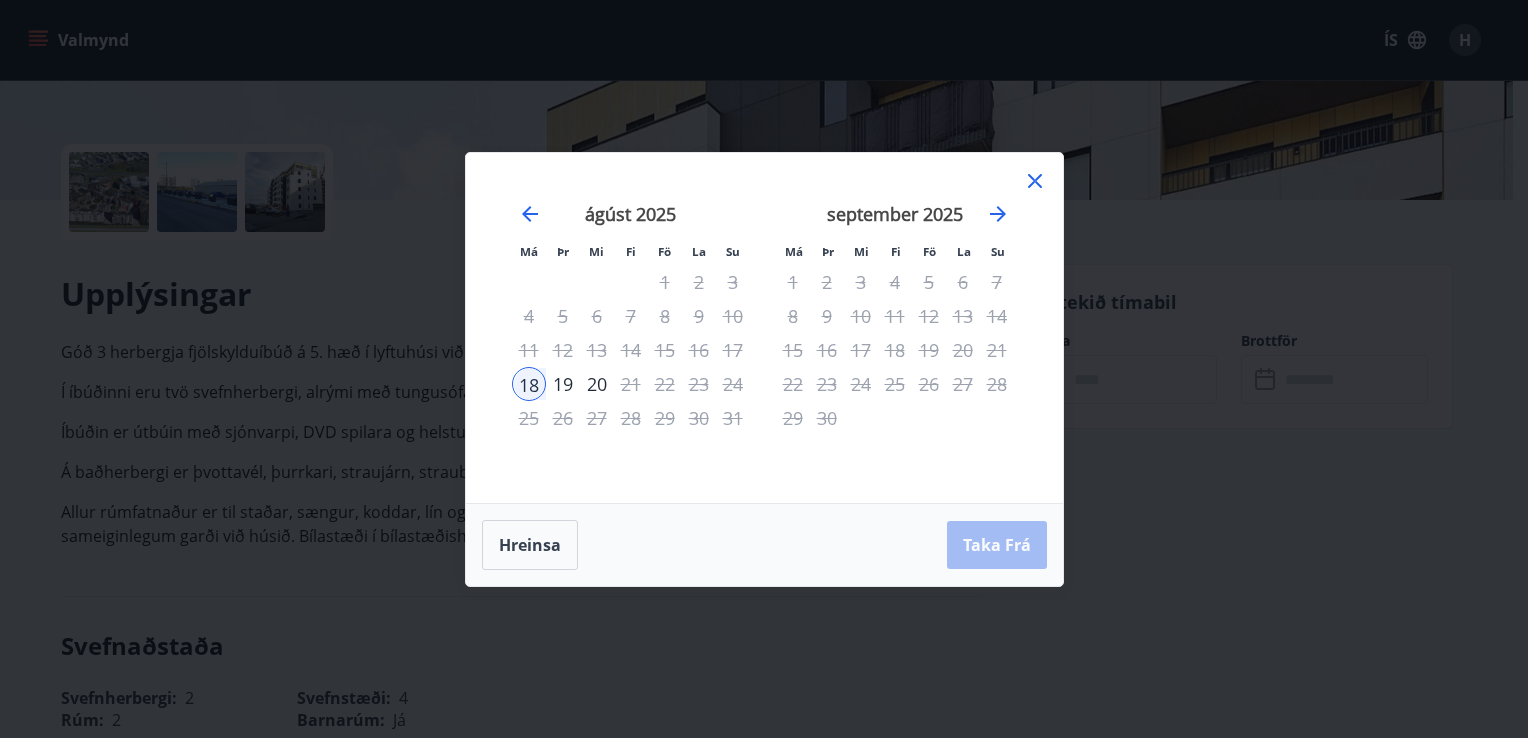 click 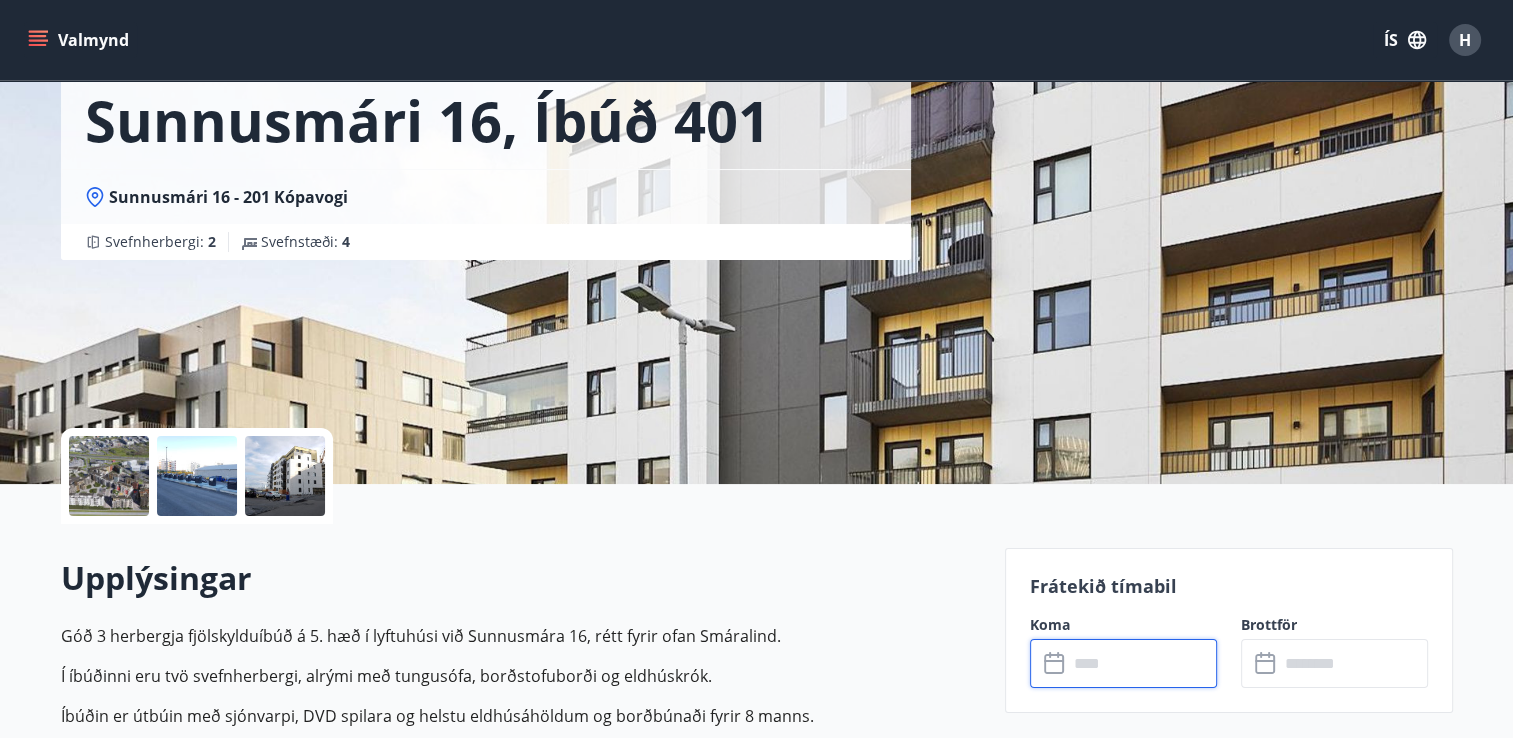 scroll, scrollTop: 0, scrollLeft: 0, axis: both 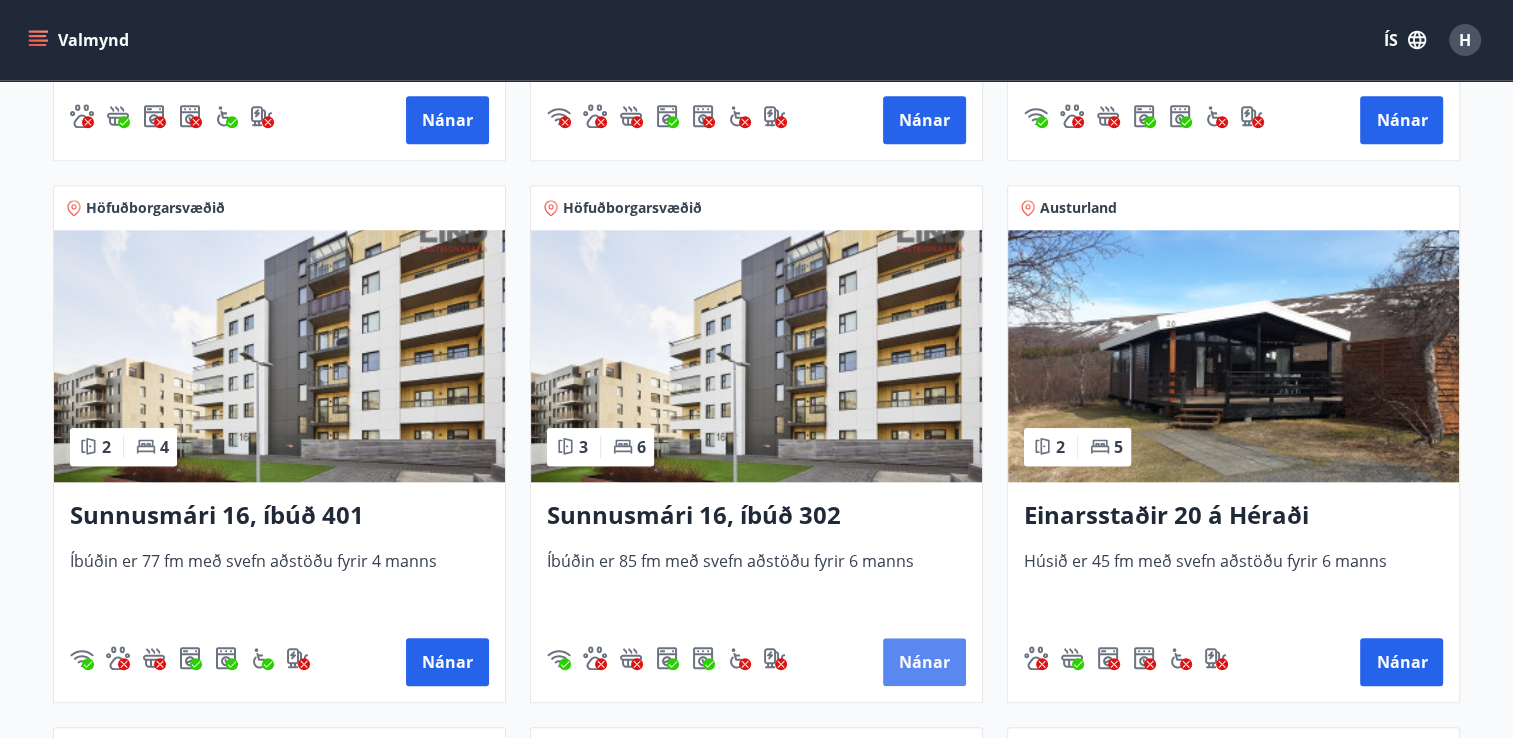 click on "Nánar" at bounding box center [924, 662] 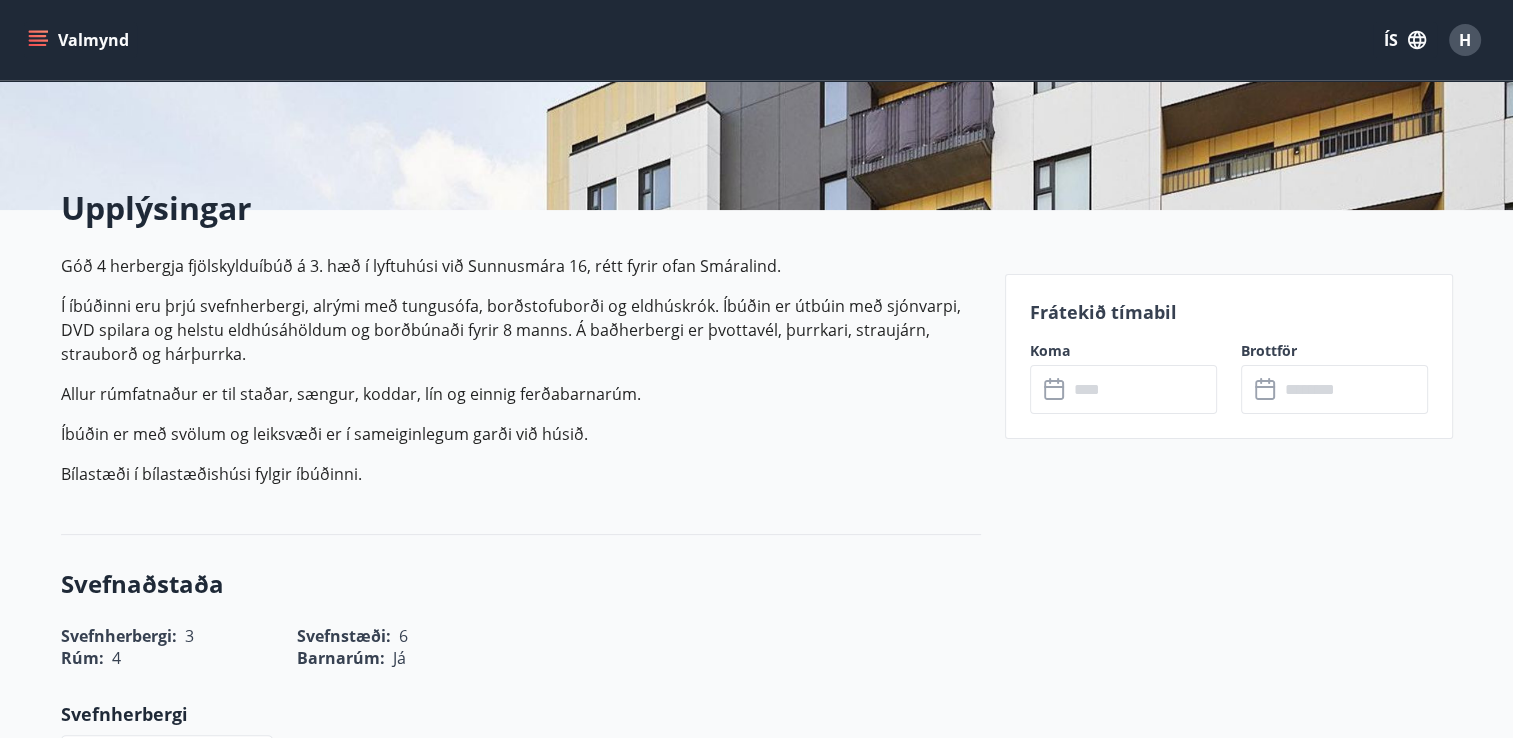 scroll, scrollTop: 400, scrollLeft: 0, axis: vertical 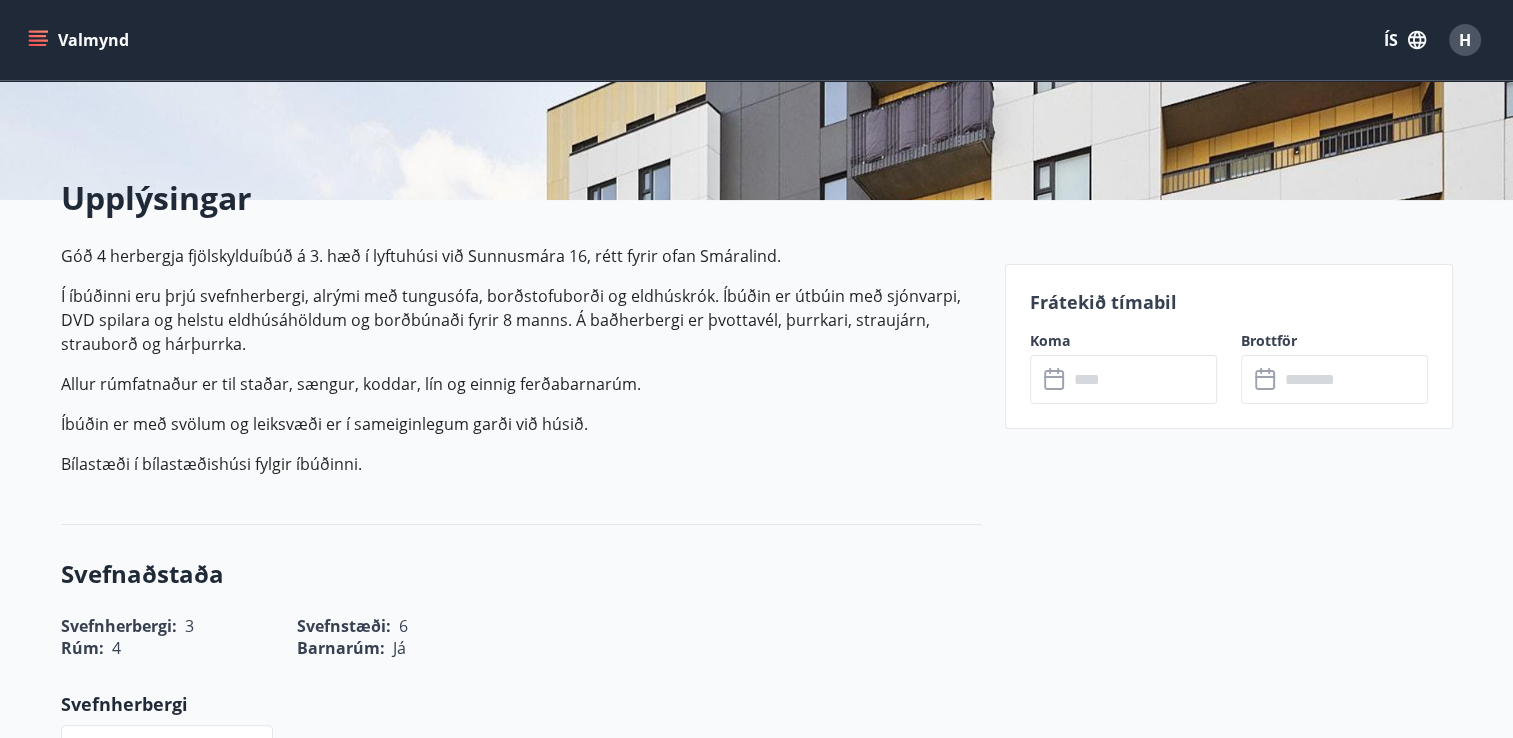 click at bounding box center (1142, 379) 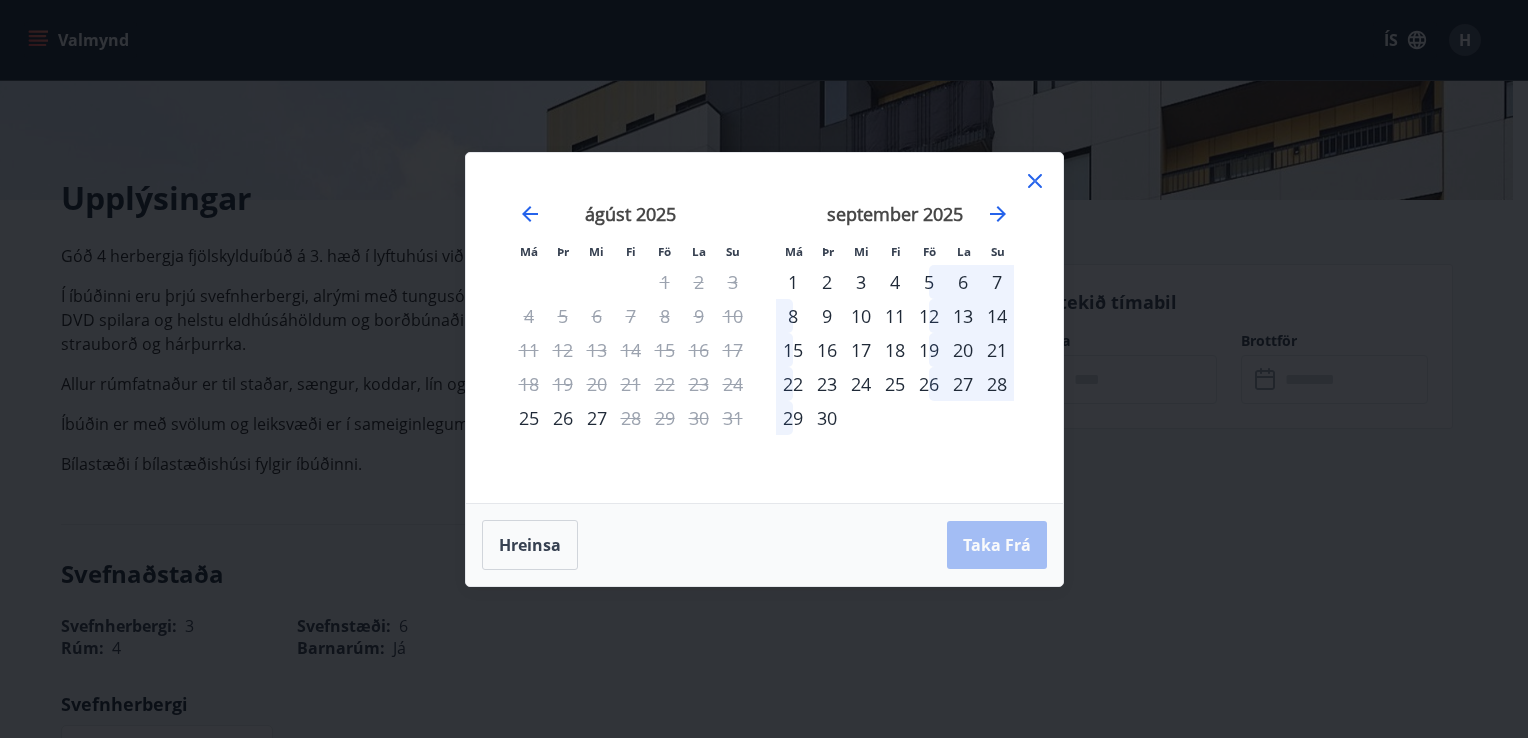 click 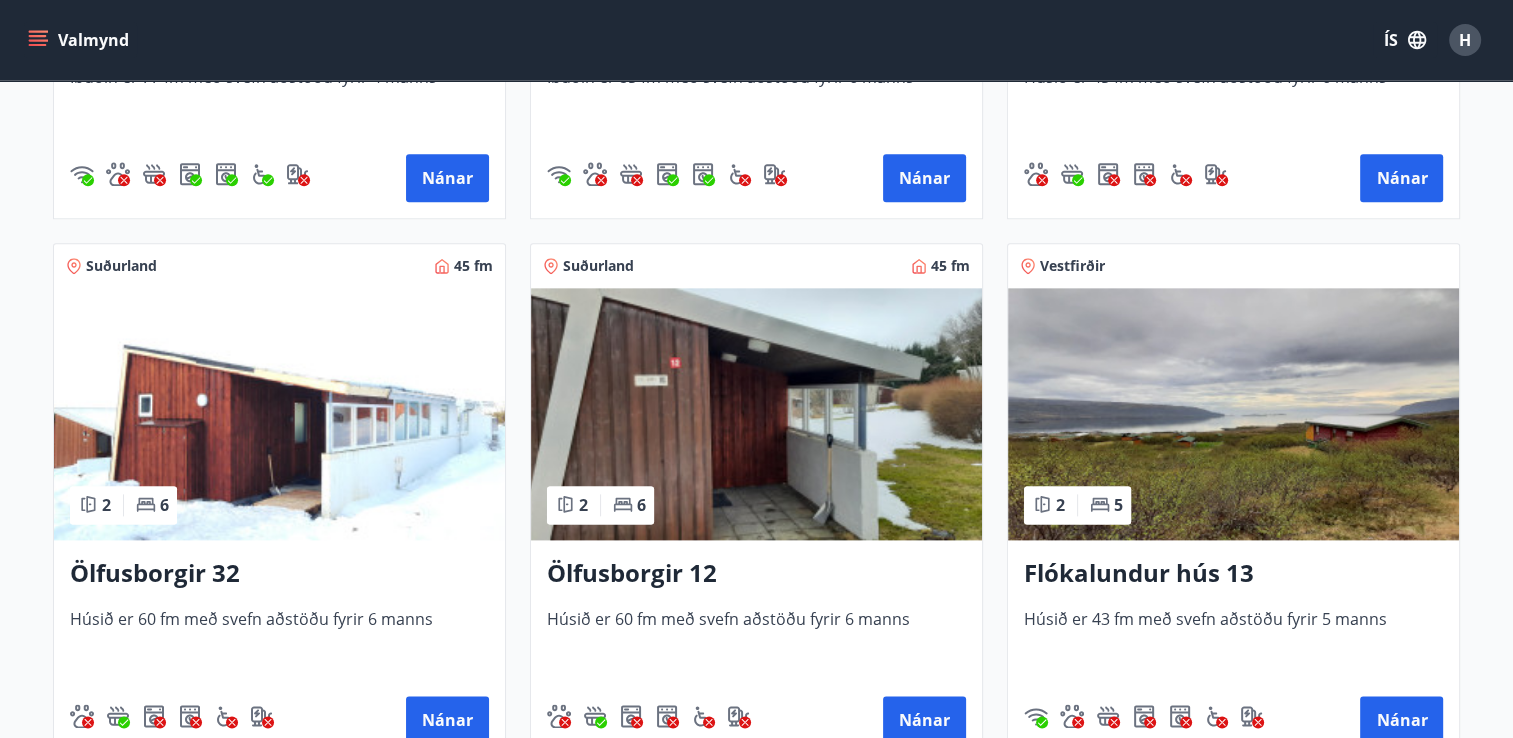 scroll, scrollTop: 2253, scrollLeft: 0, axis: vertical 